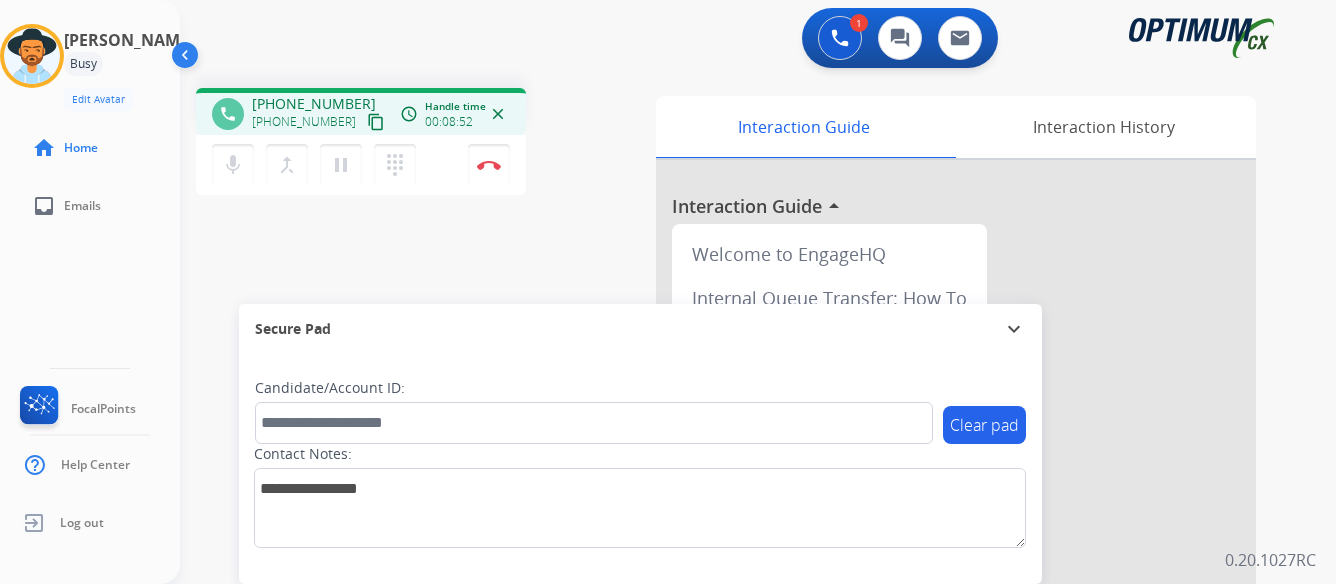 scroll, scrollTop: 0, scrollLeft: 0, axis: both 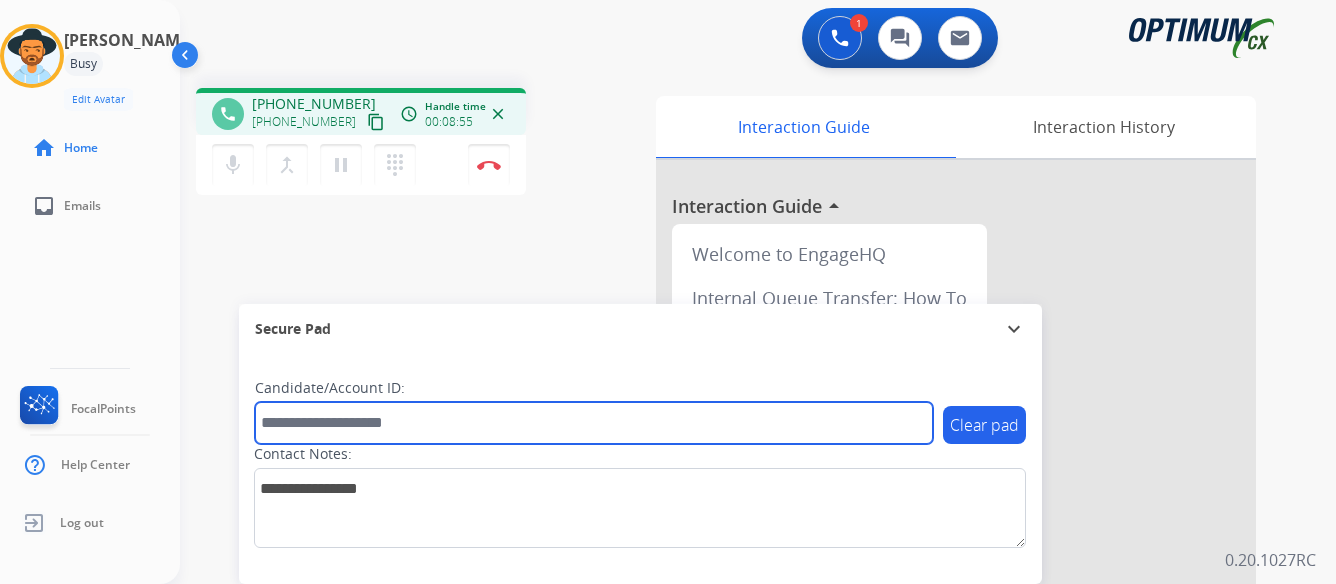 paste on "*******" 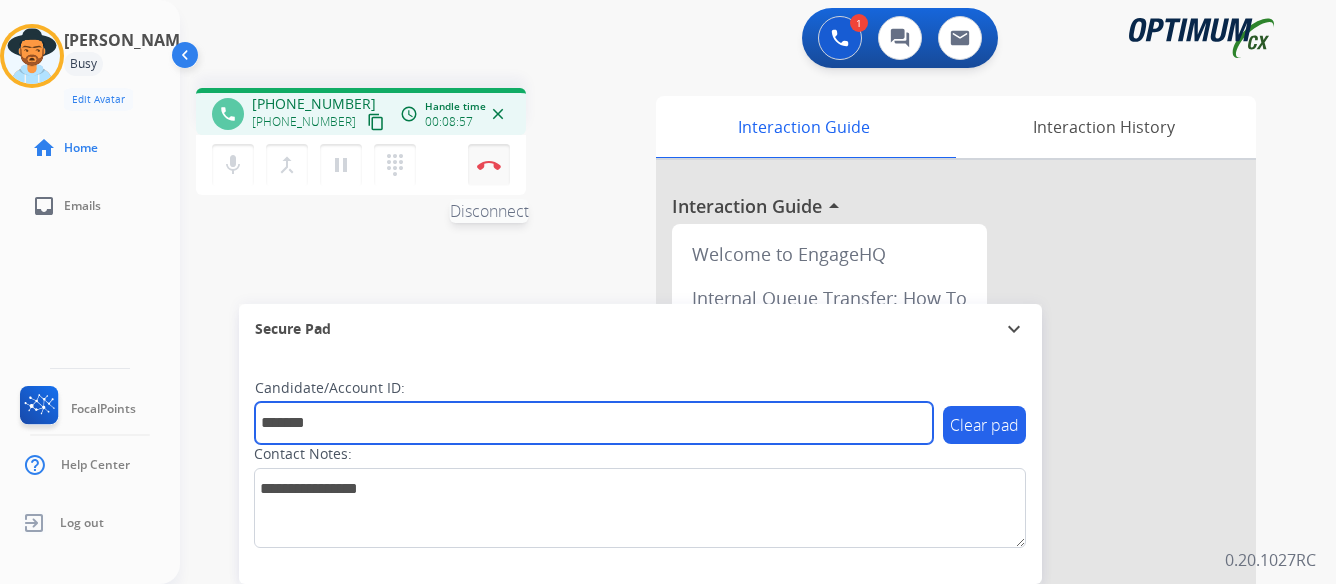 type on "*******" 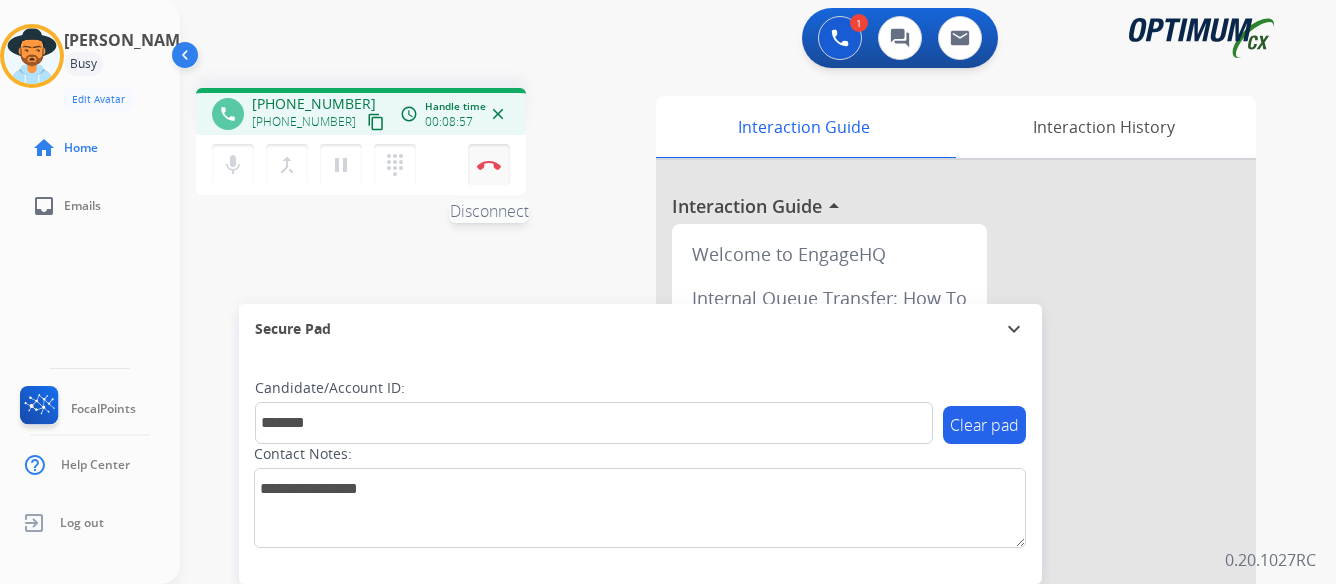 click on "Disconnect" at bounding box center (489, 165) 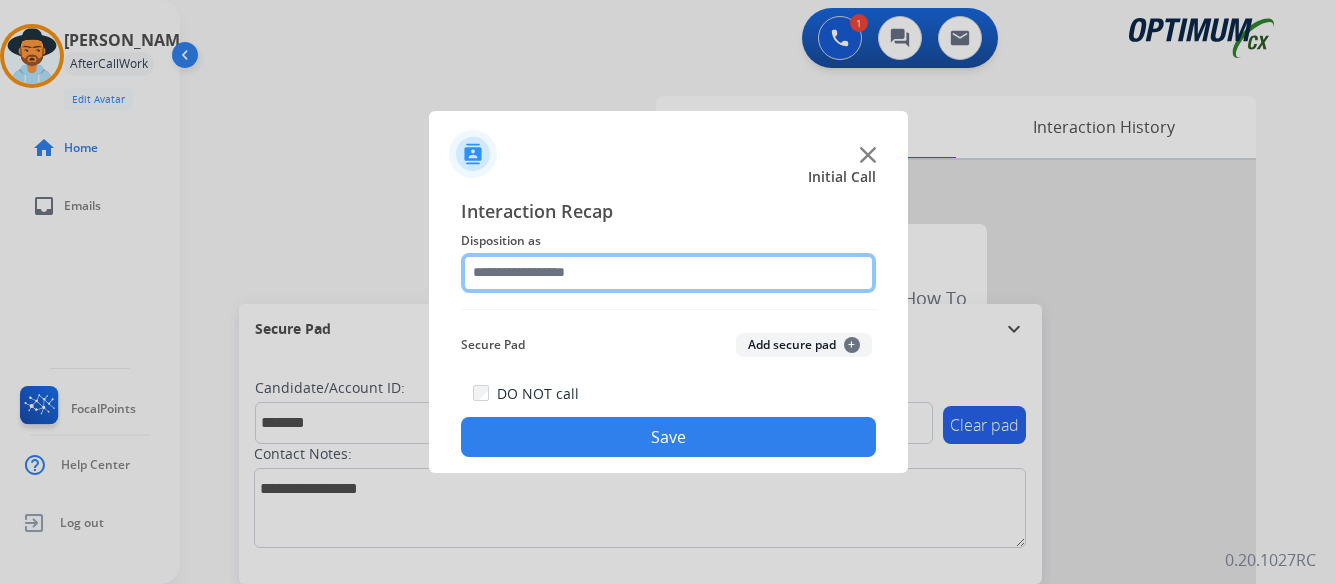 click 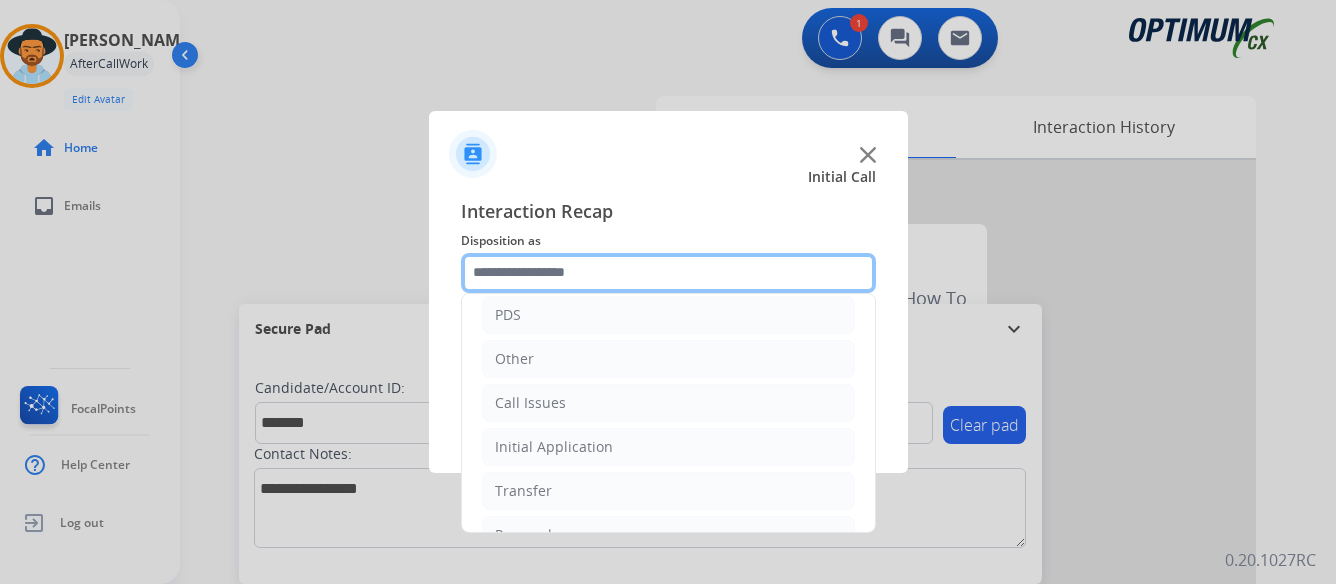 scroll, scrollTop: 136, scrollLeft: 0, axis: vertical 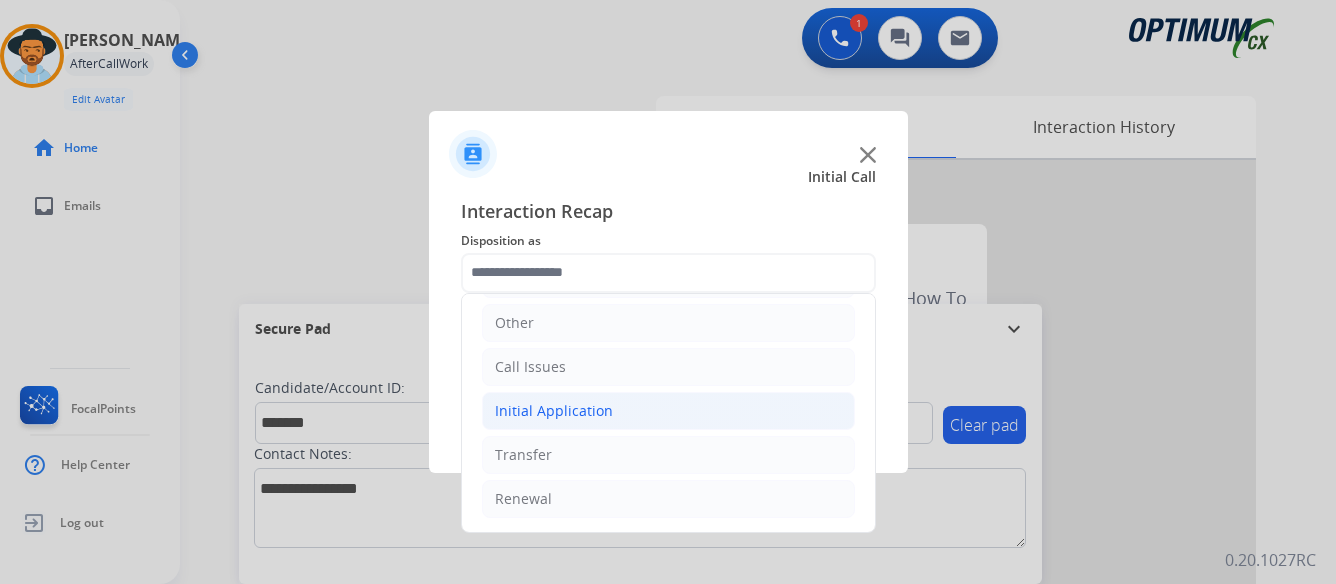 click on "Initial Application" 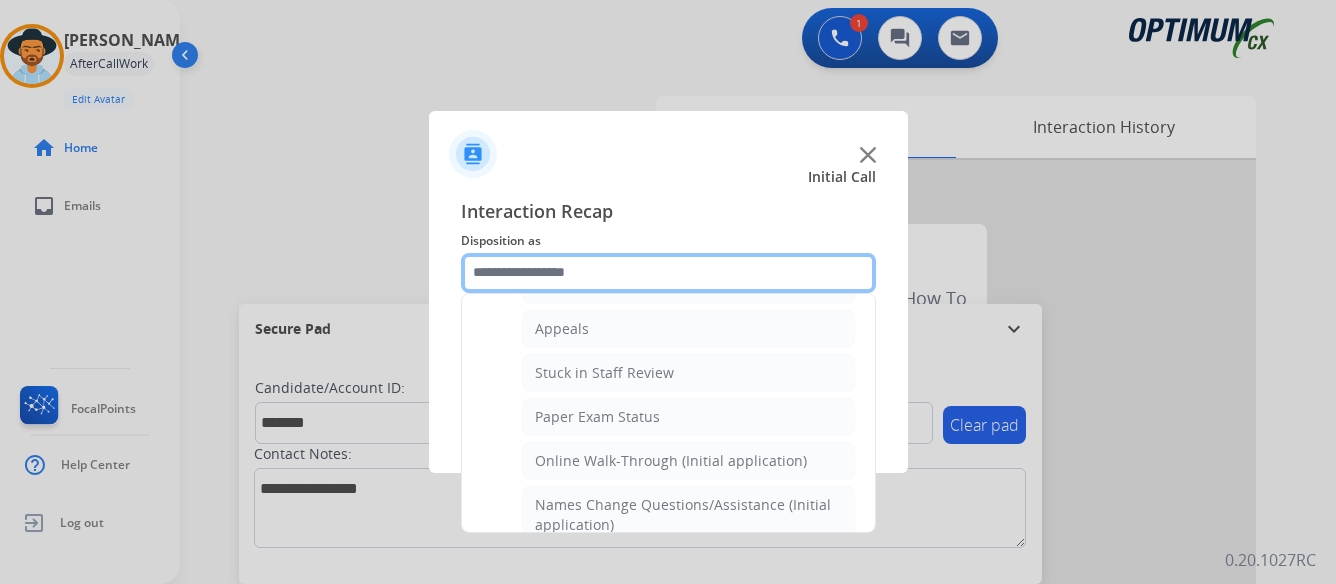 scroll, scrollTop: 336, scrollLeft: 0, axis: vertical 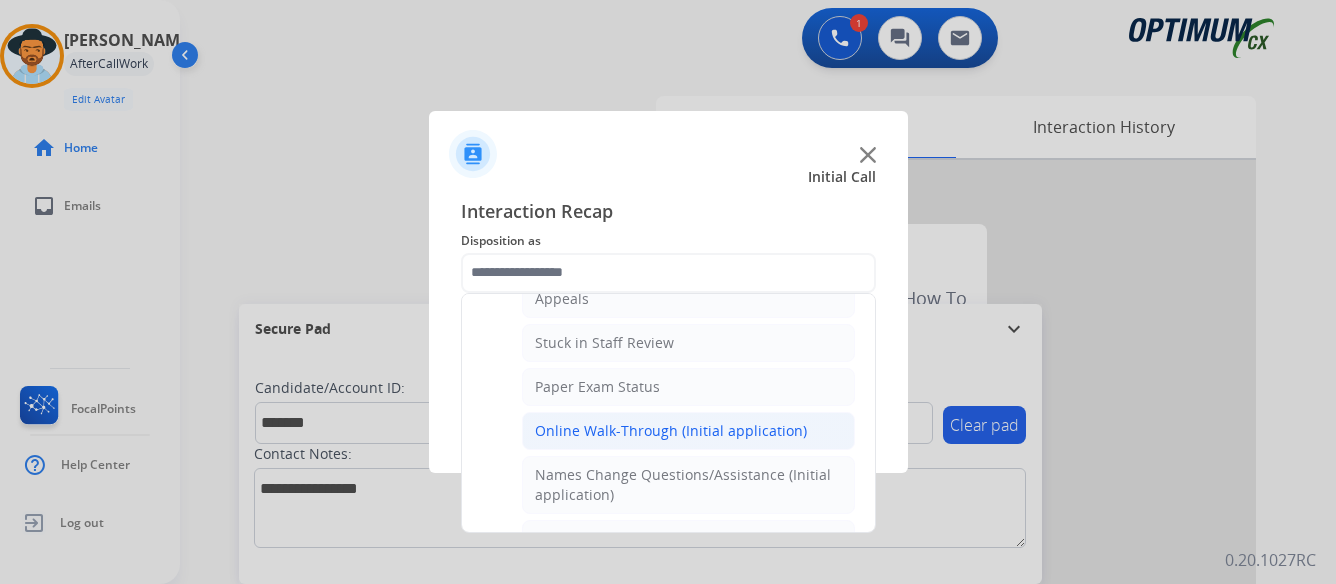 click on "Online Walk-Through (Initial application)" 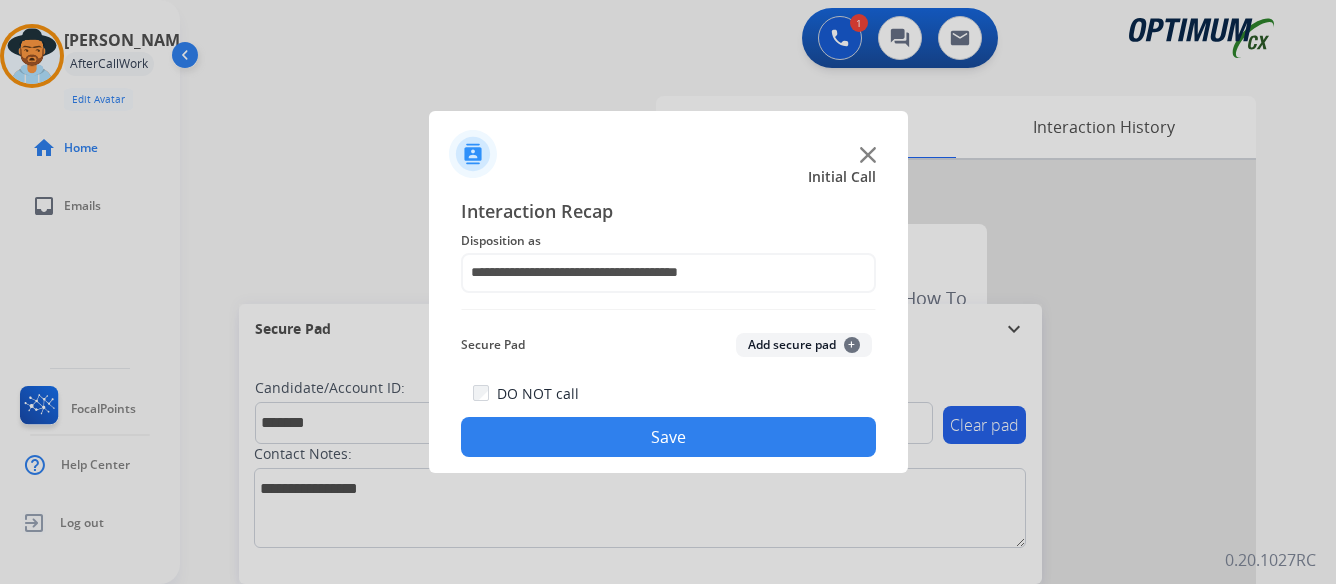 click on "Save" 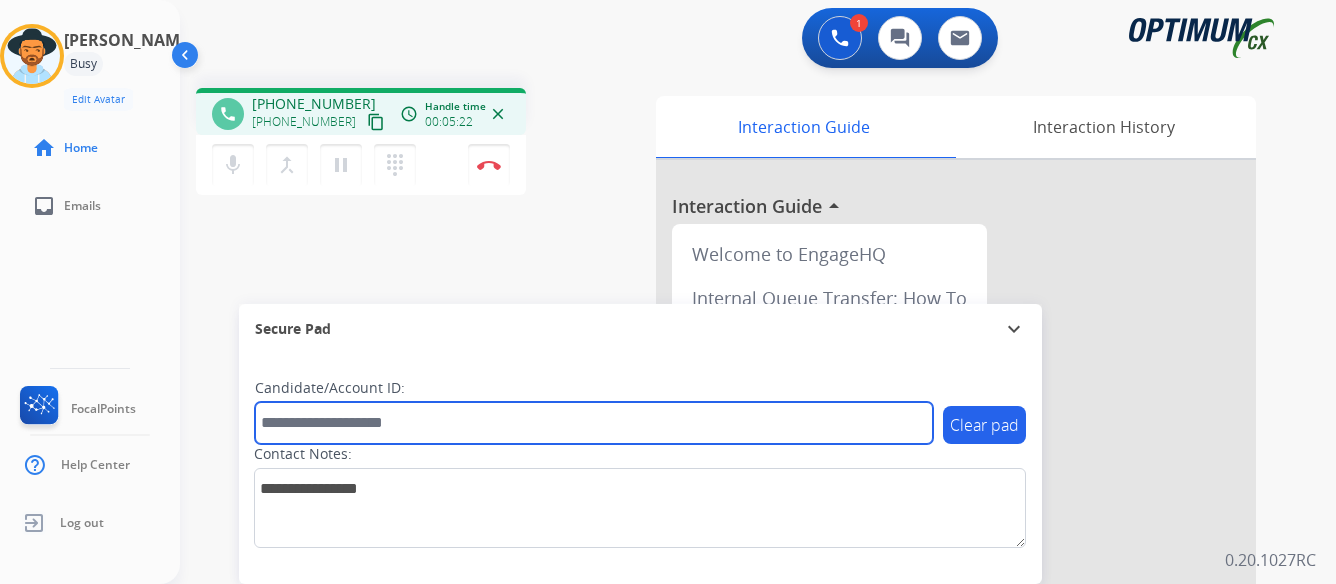 paste on "*******" 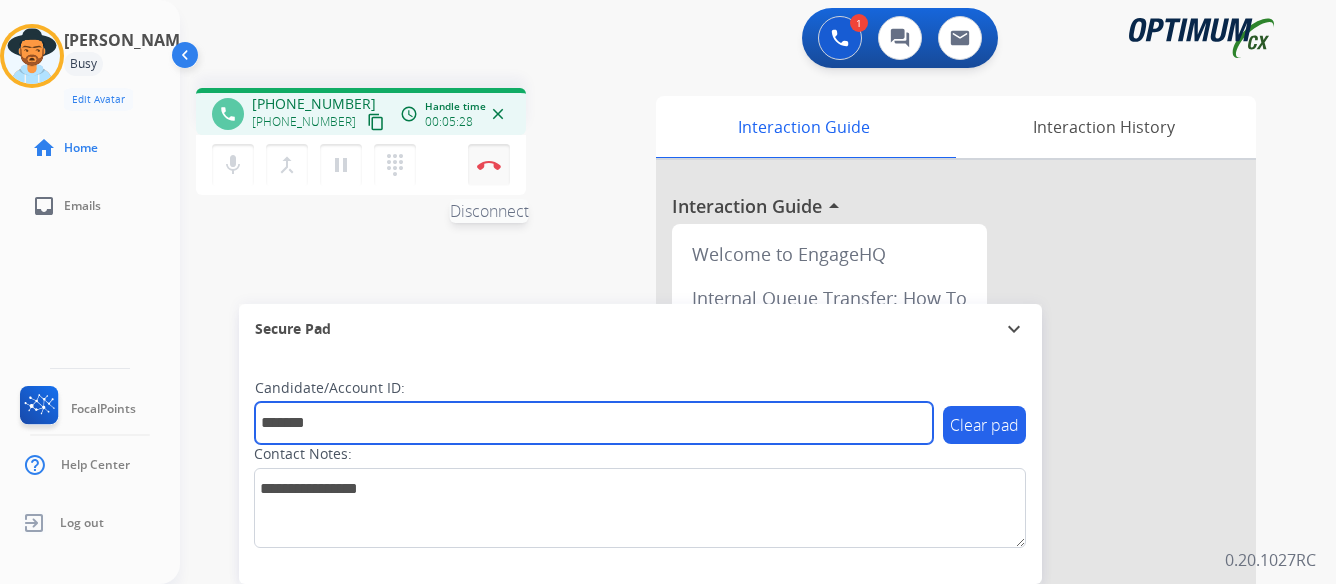 type on "*******" 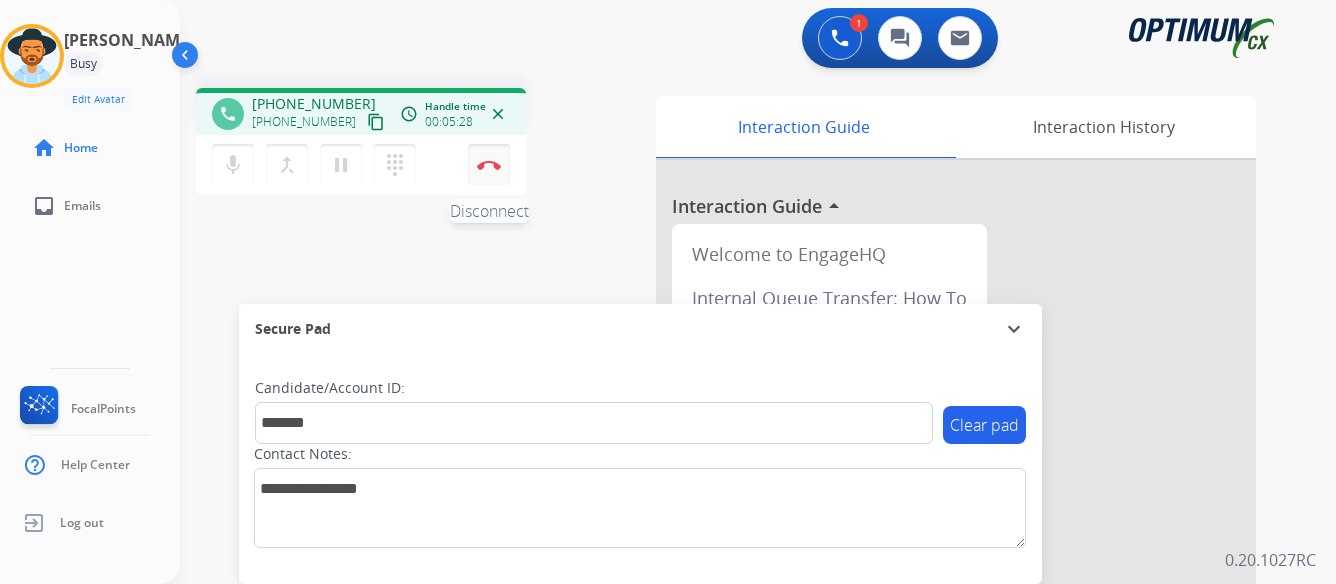 click at bounding box center [489, 165] 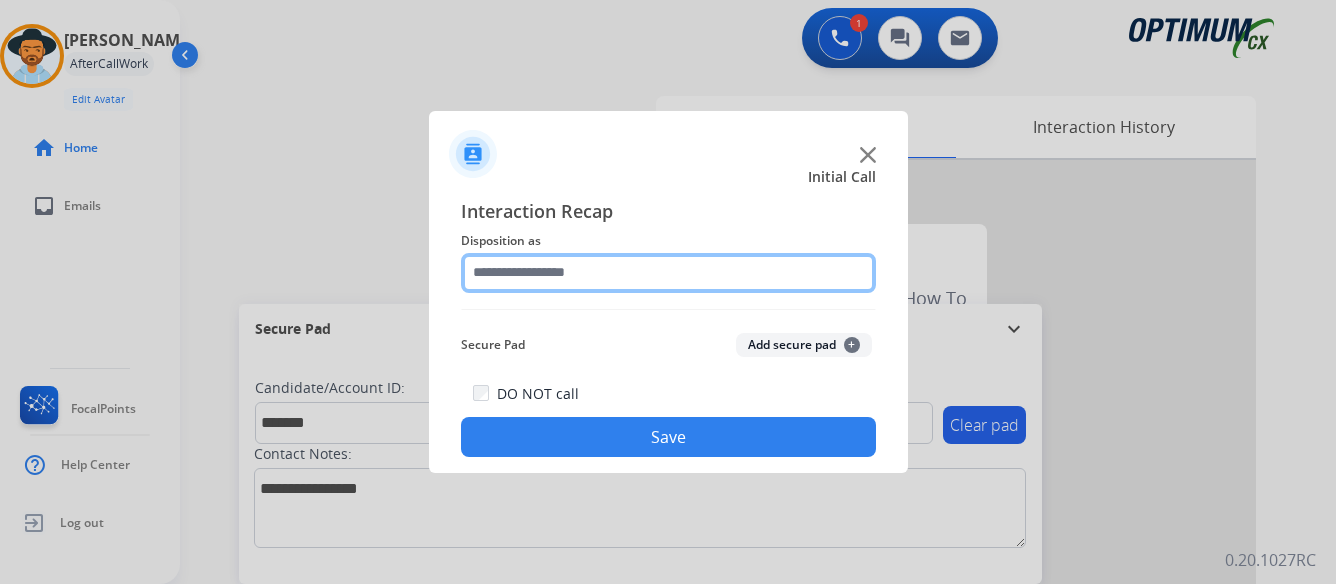 click 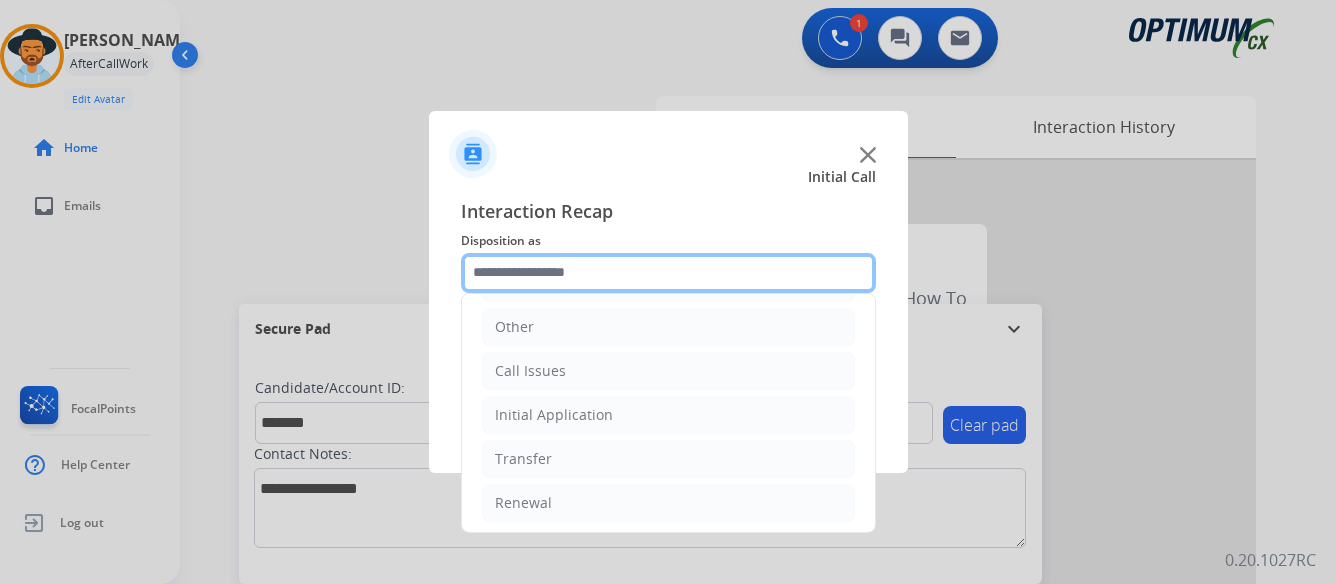 scroll, scrollTop: 136, scrollLeft: 0, axis: vertical 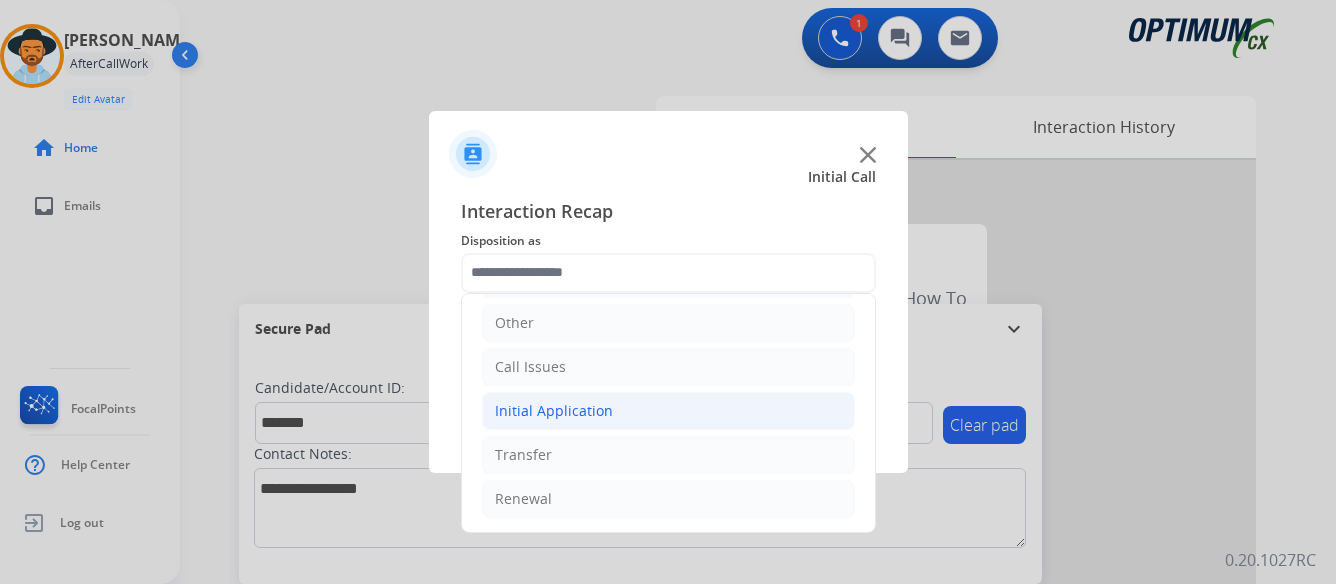 click on "Initial Application" 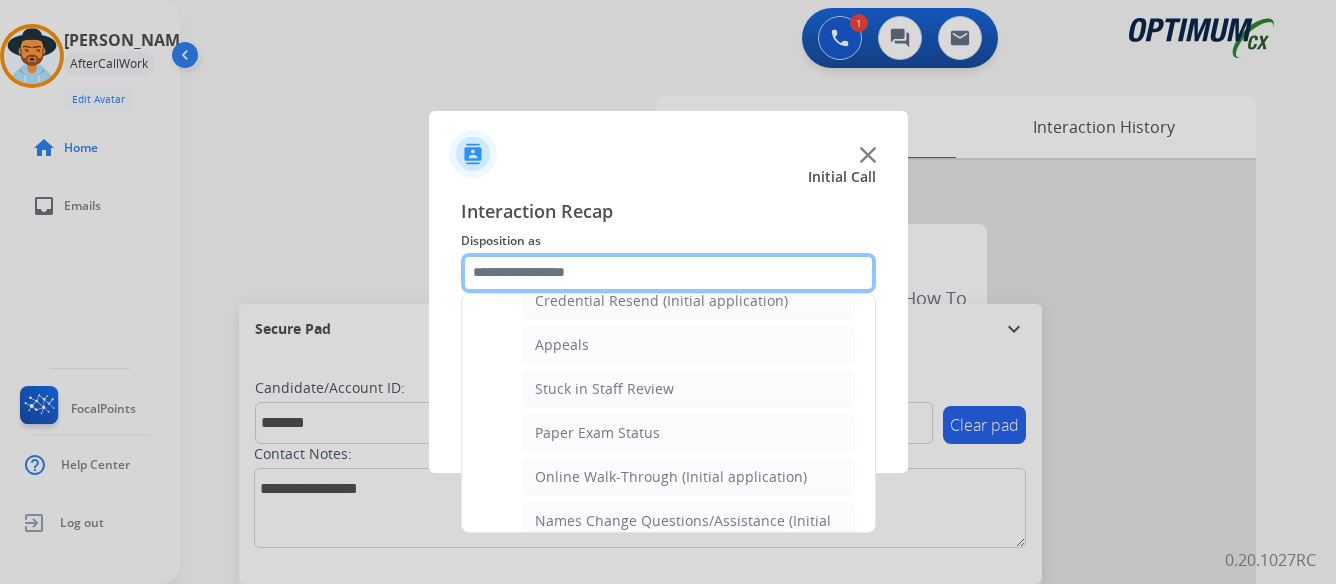 scroll, scrollTop: 336, scrollLeft: 0, axis: vertical 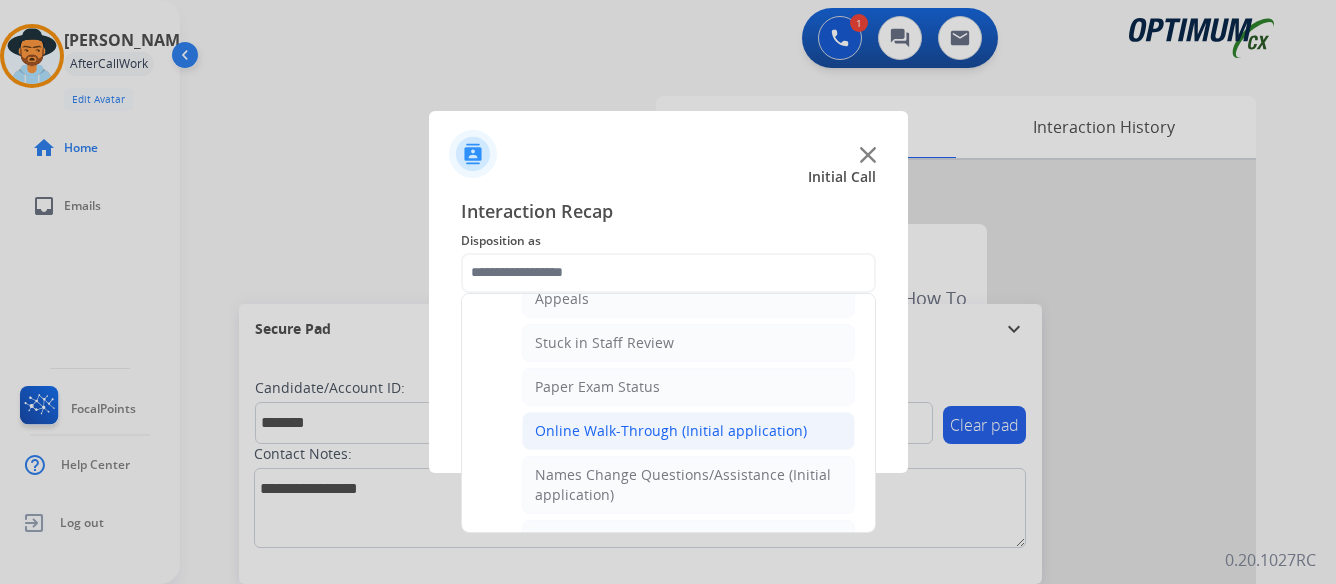 click on "Online Walk-Through (Initial application)" 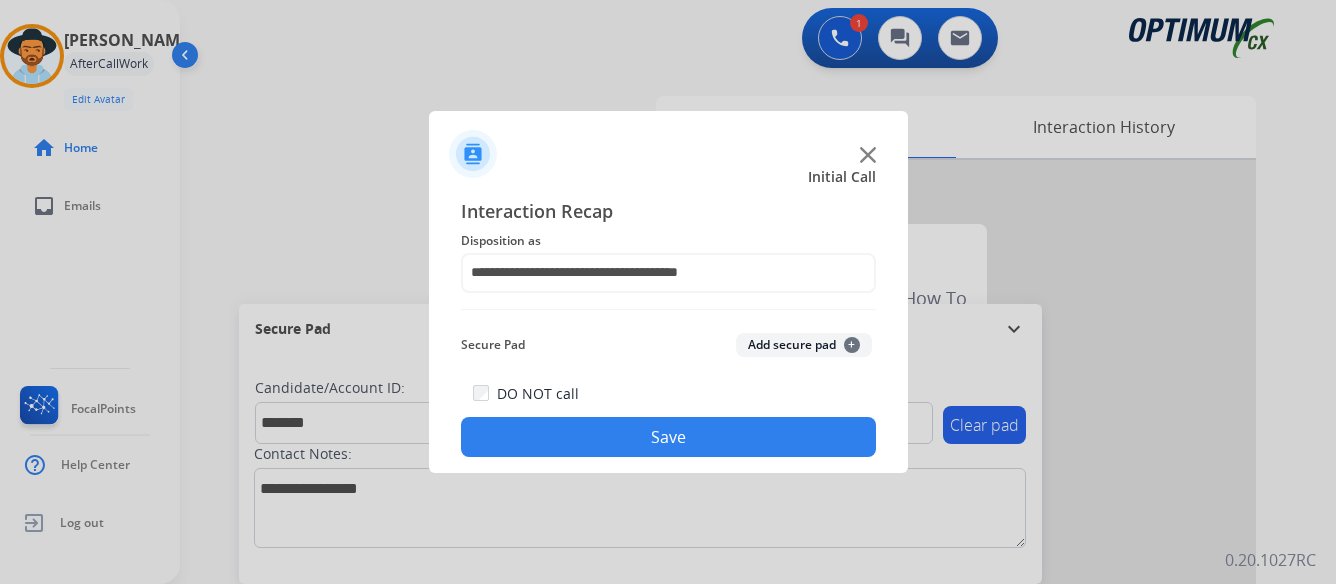 click on "Save" 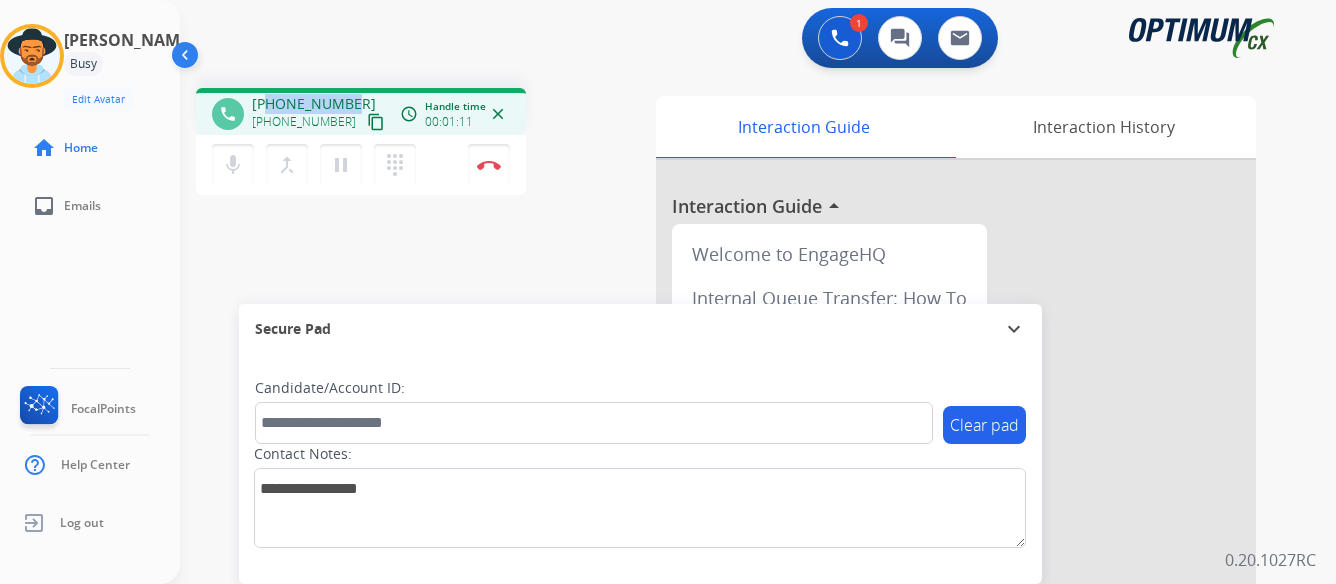 drag, startPoint x: 268, startPoint y: 99, endPoint x: 355, endPoint y: 90, distance: 87.46428 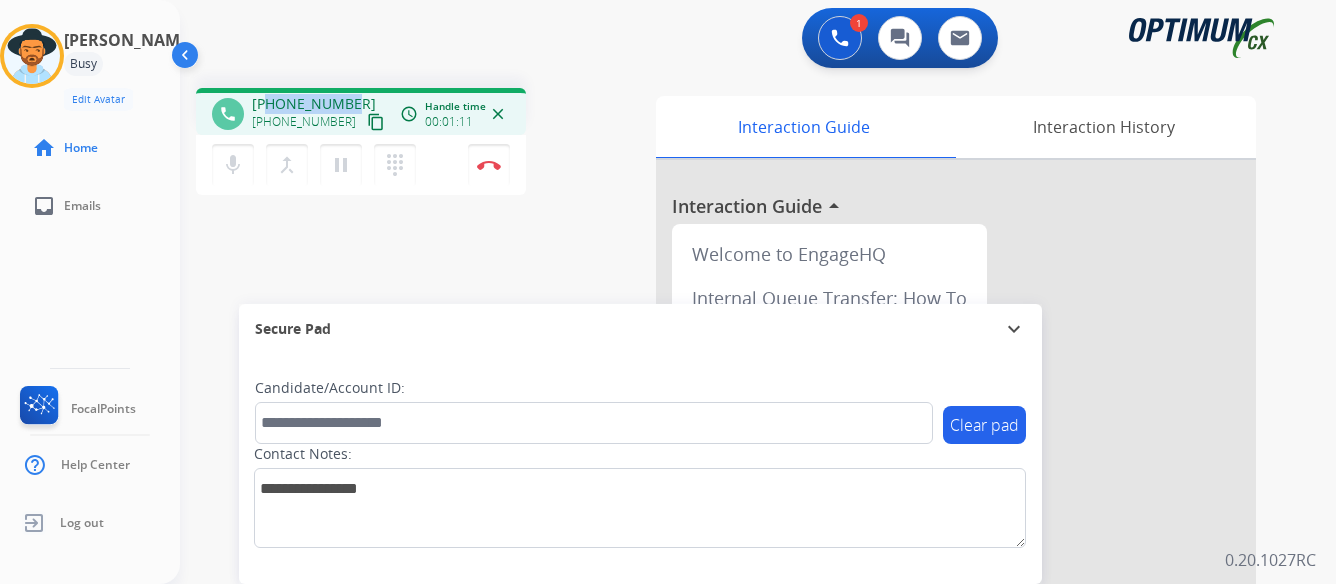 click on "phone [PHONE_NUMBER] [PHONE_NUMBER] content_copy access_time Call metrics Queue   00:30 Hold   00:00 Talk   01:12 Total   01:41 Handle time 00:01:11 close" at bounding box center [361, 111] 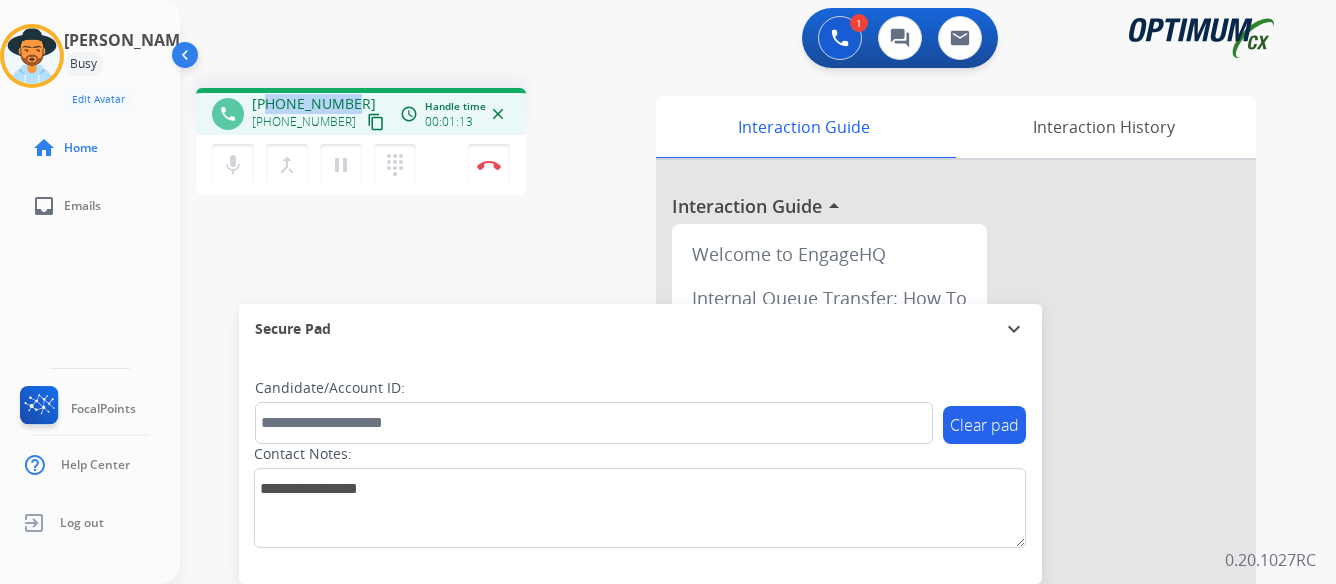 copy on "3179399264" 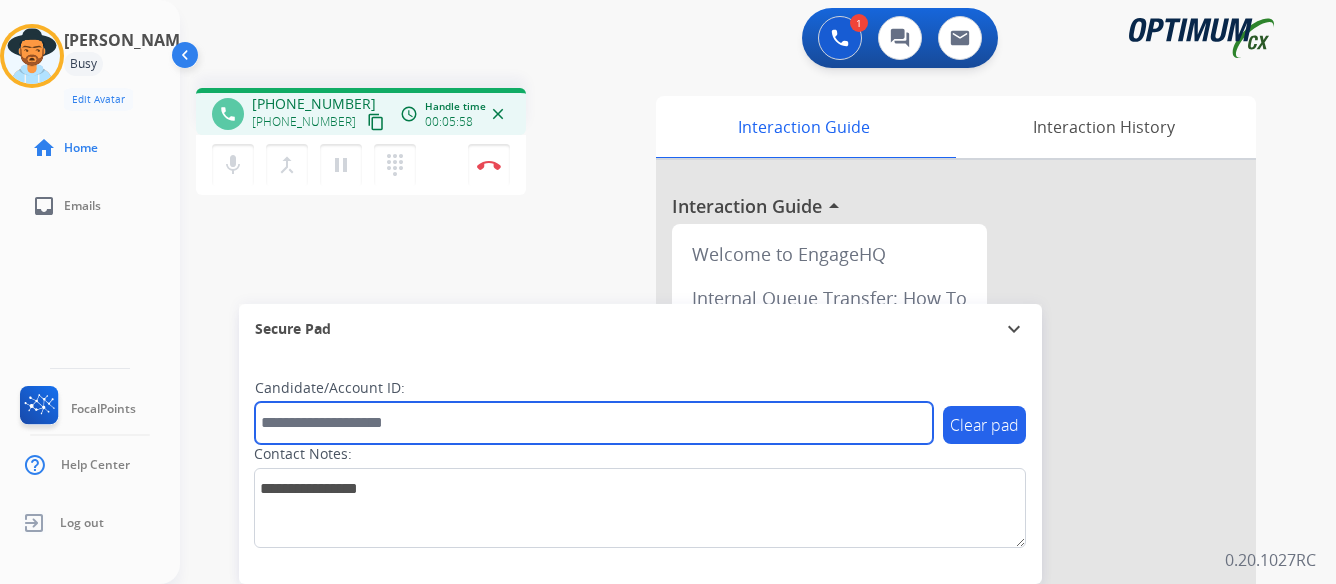 paste on "*******" 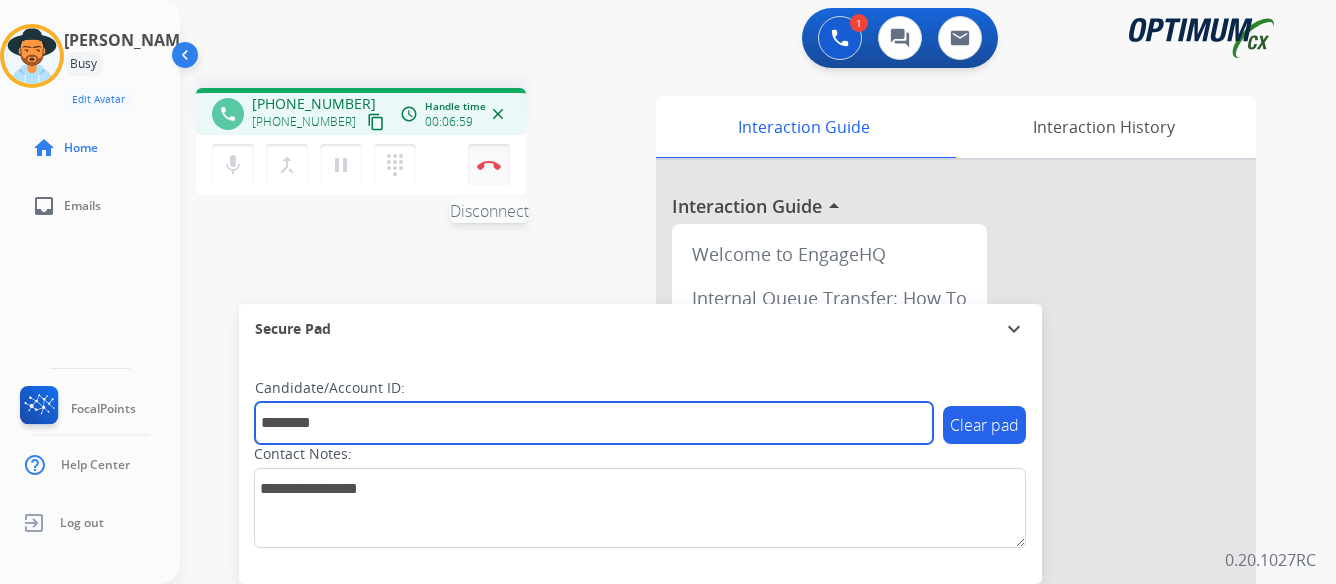 type on "*******" 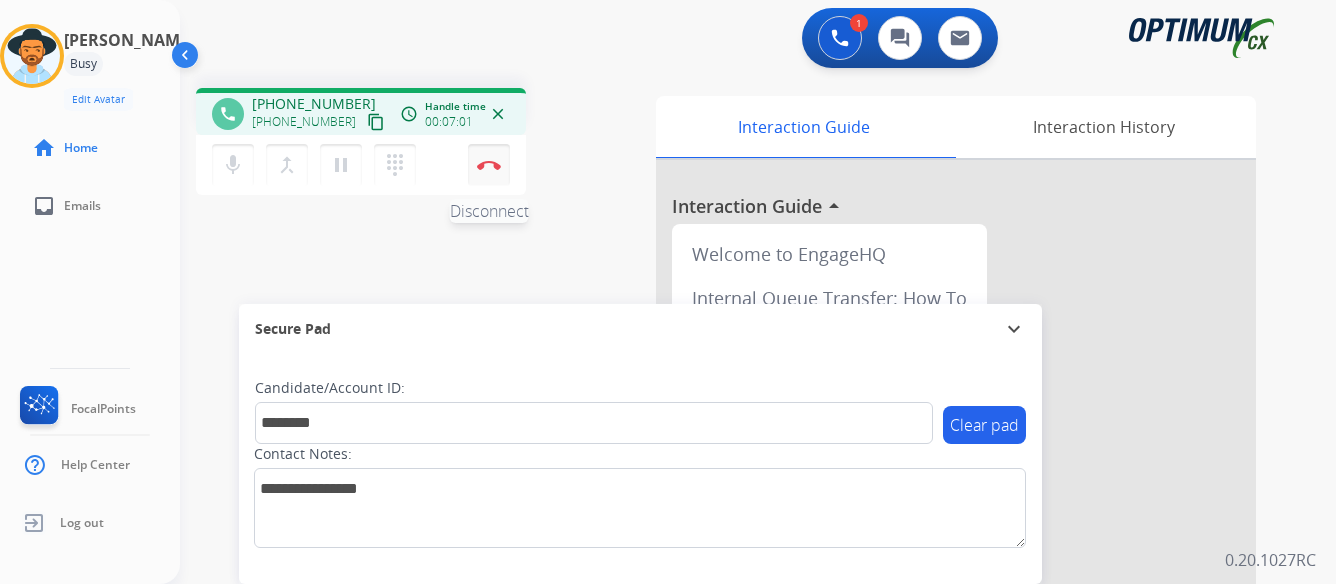 click at bounding box center [489, 165] 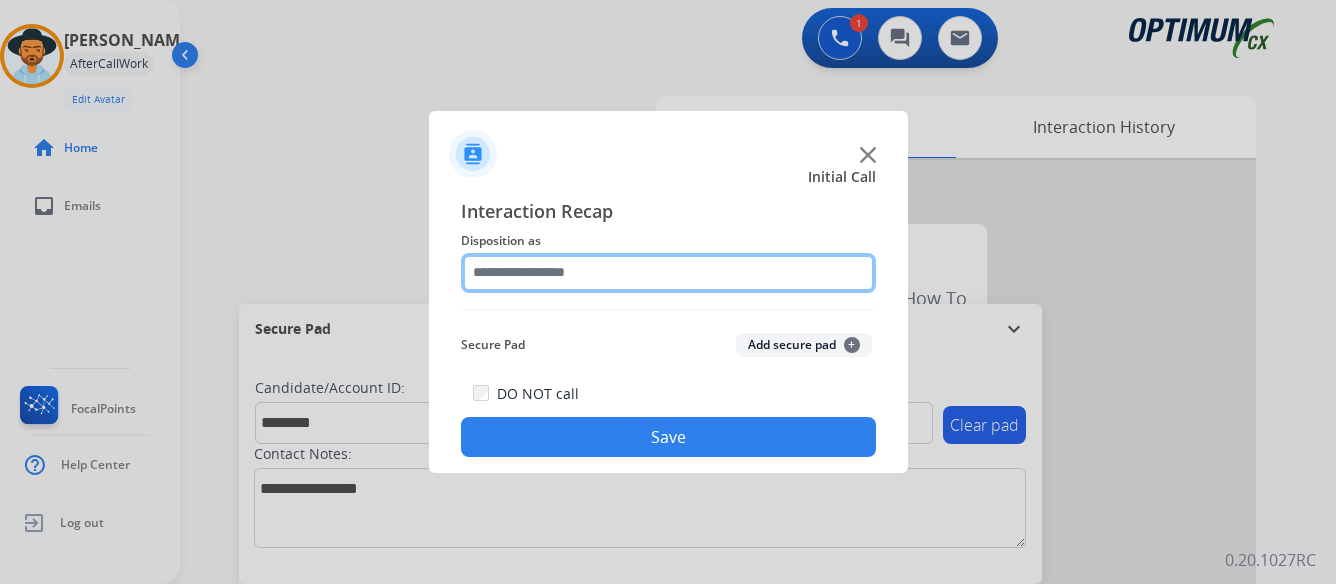 click 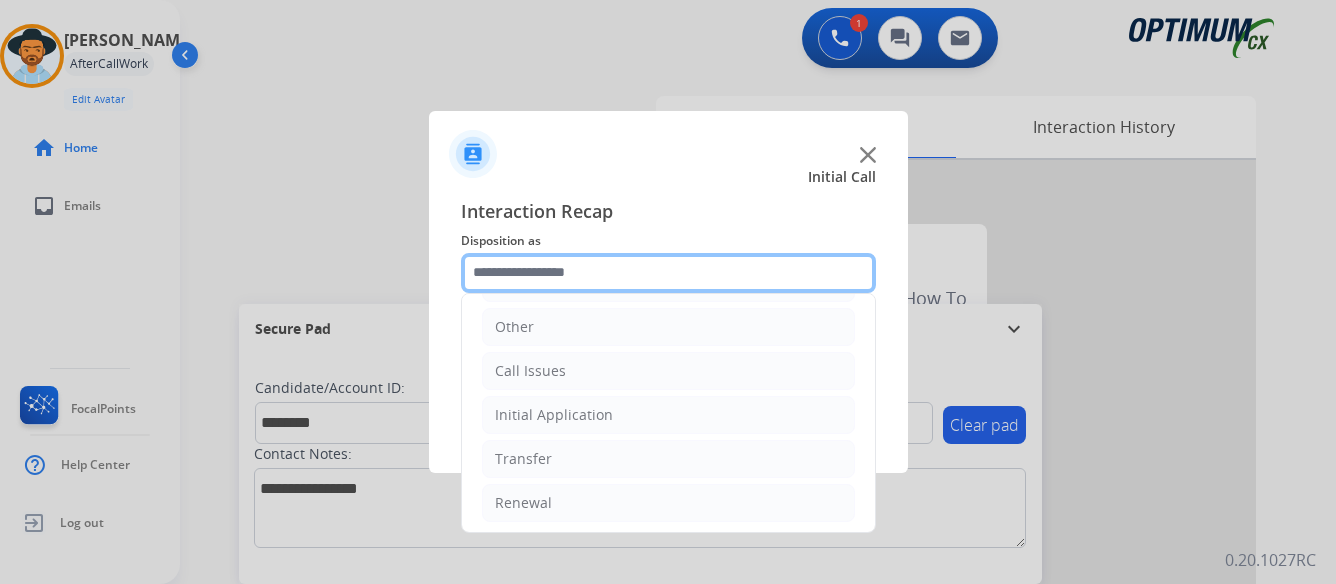 scroll, scrollTop: 136, scrollLeft: 0, axis: vertical 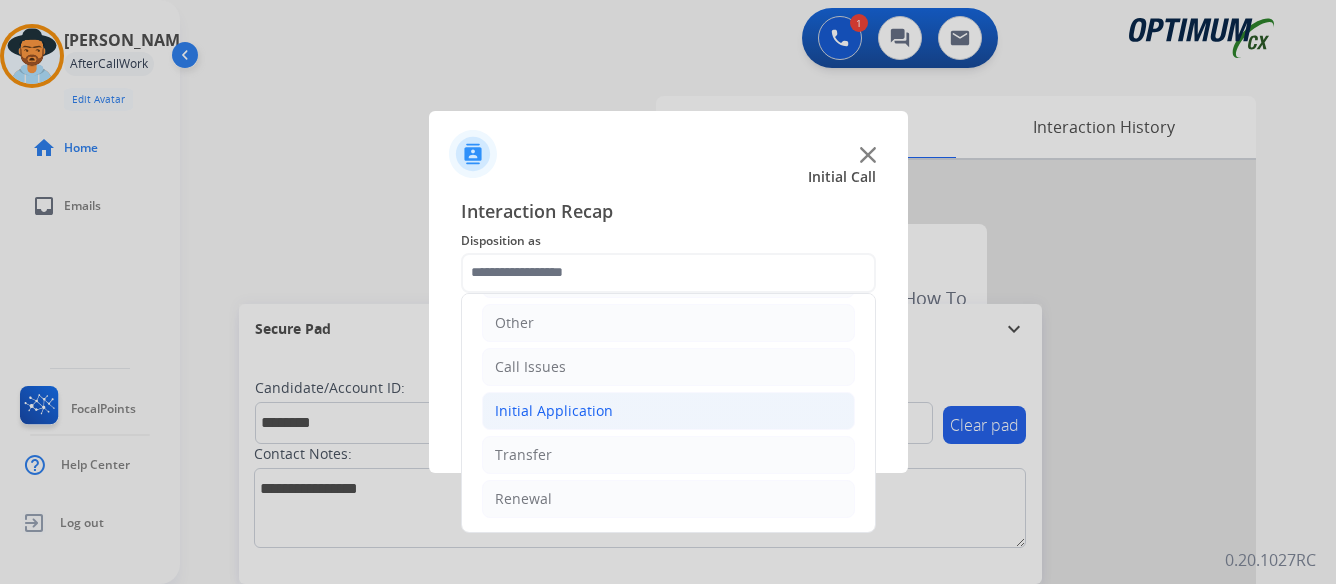 click on "Initial Application" 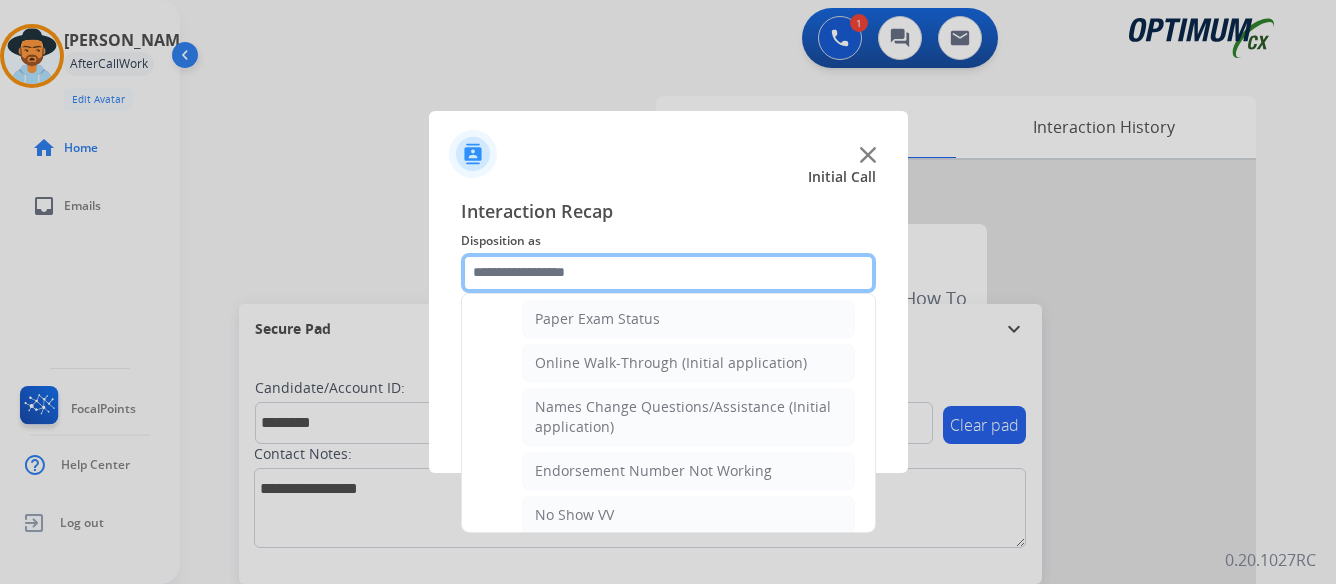 scroll, scrollTop: 436, scrollLeft: 0, axis: vertical 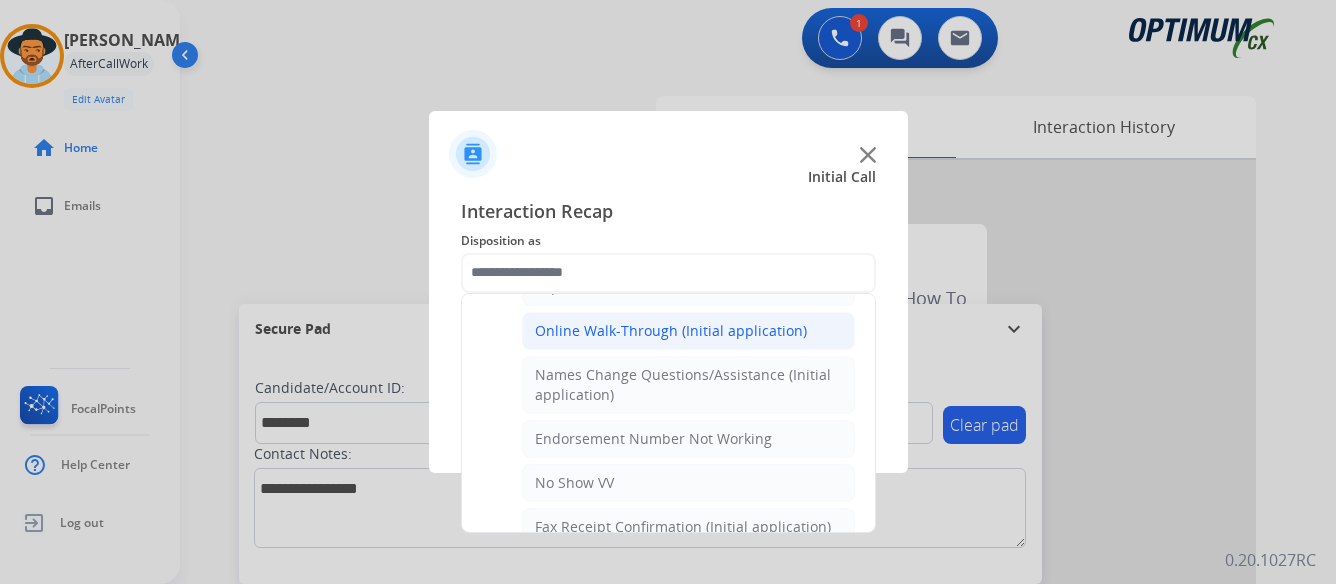 click on "Online Walk-Through (Initial application)" 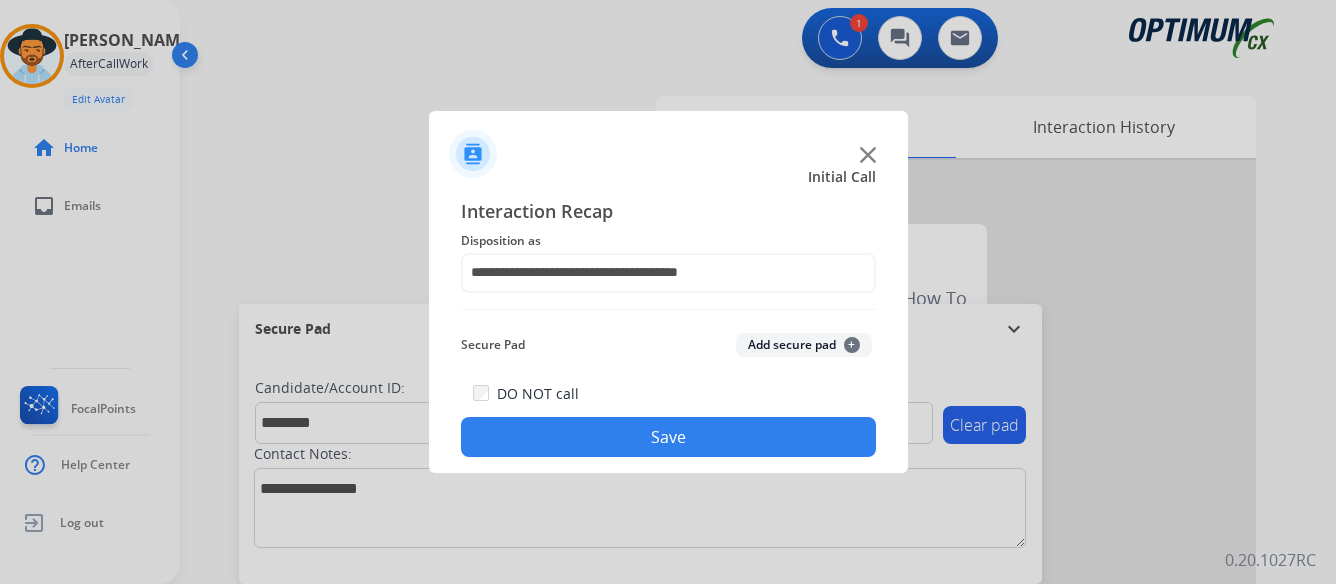 click on "Save" 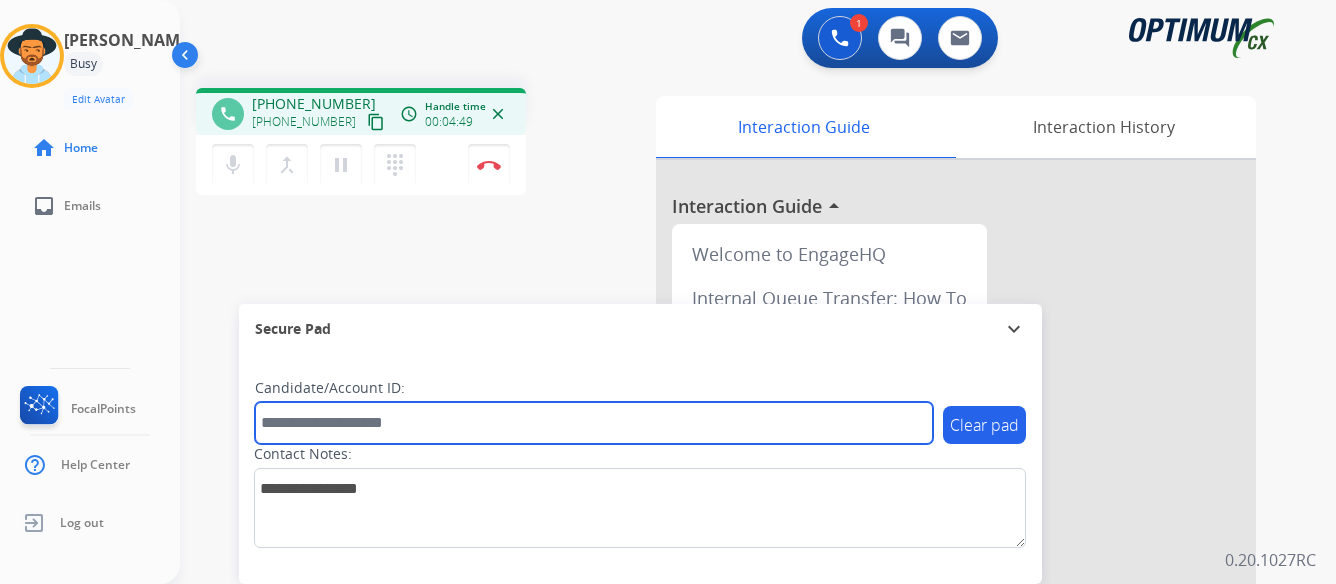 paste on "*******" 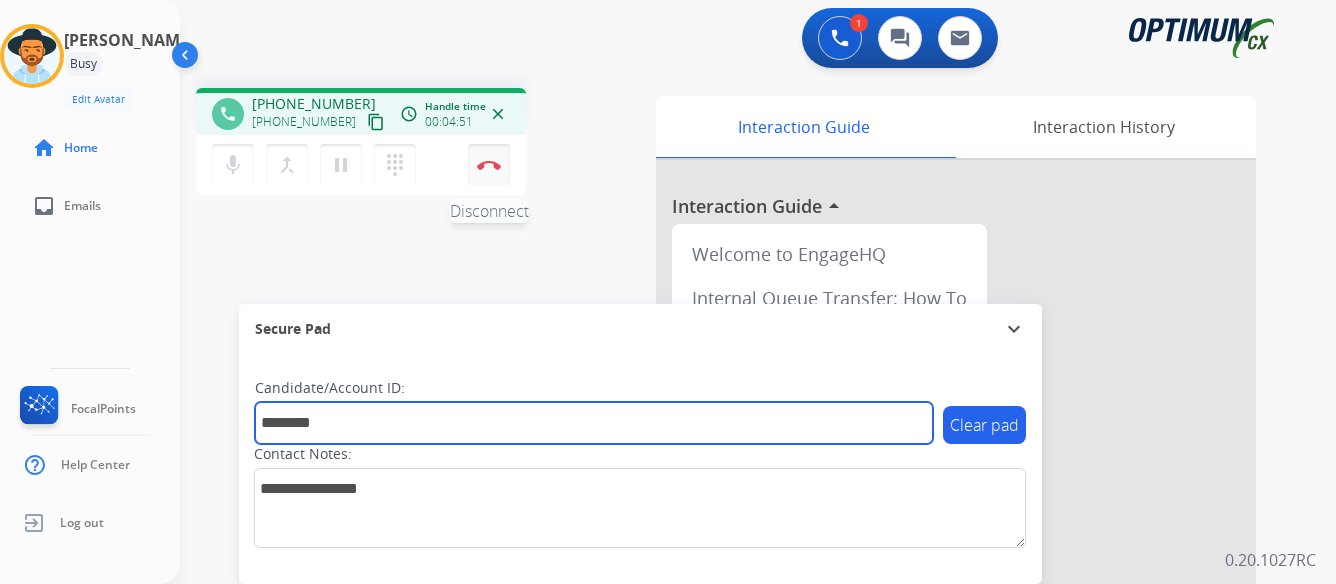 type on "*******" 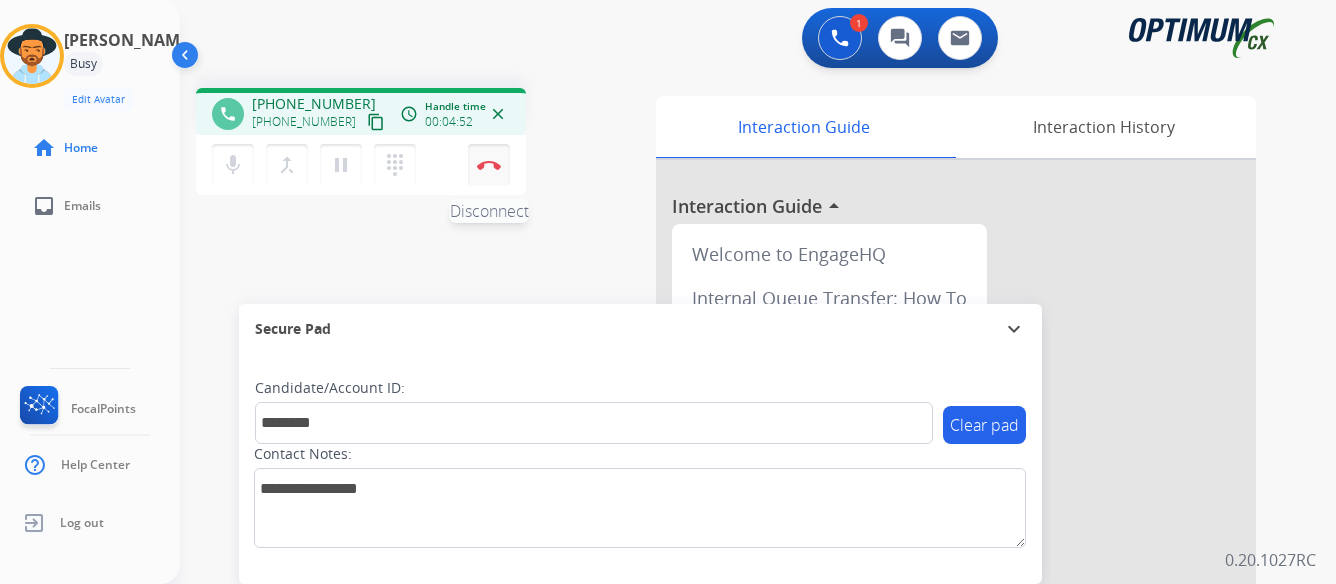 click at bounding box center [489, 165] 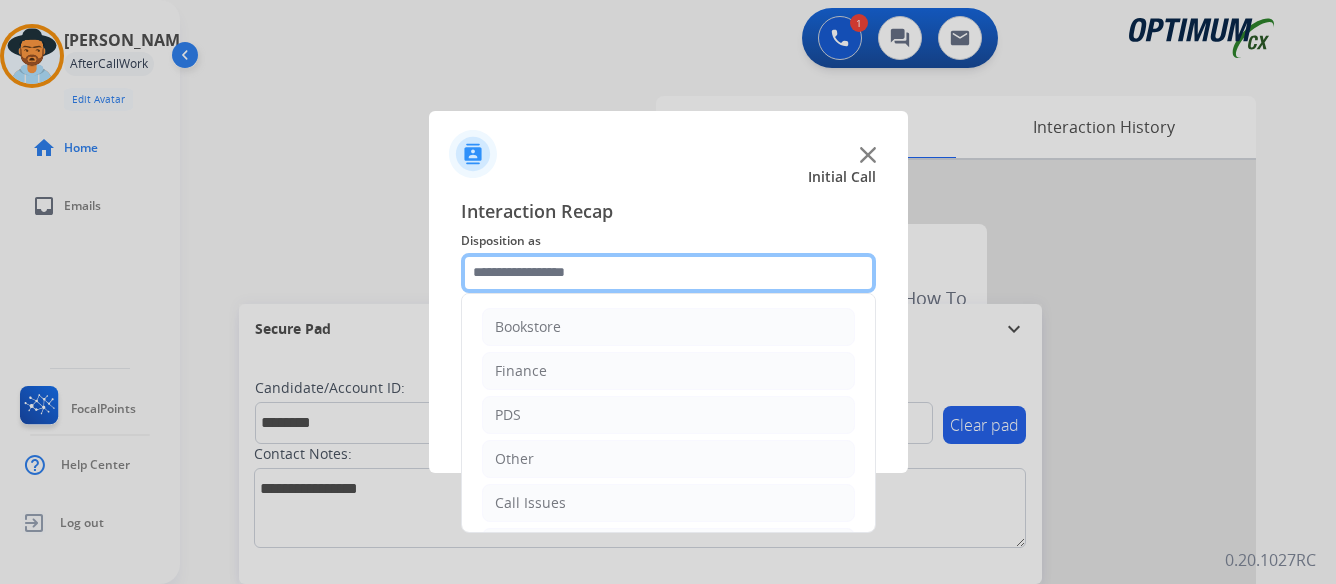 click 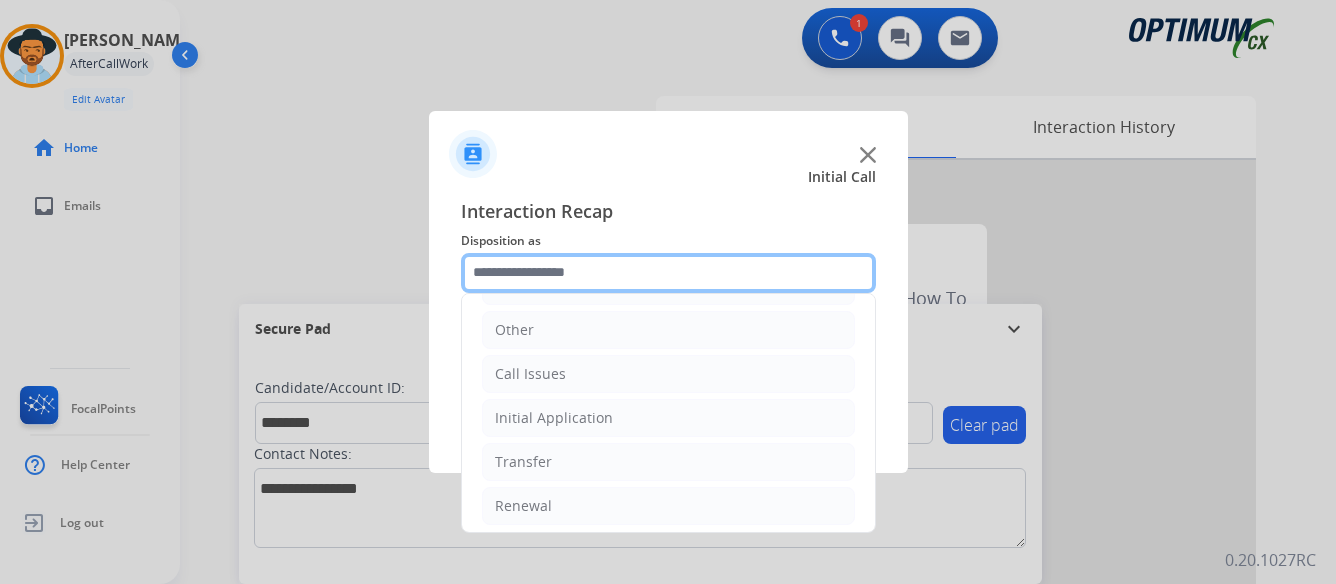 scroll, scrollTop: 136, scrollLeft: 0, axis: vertical 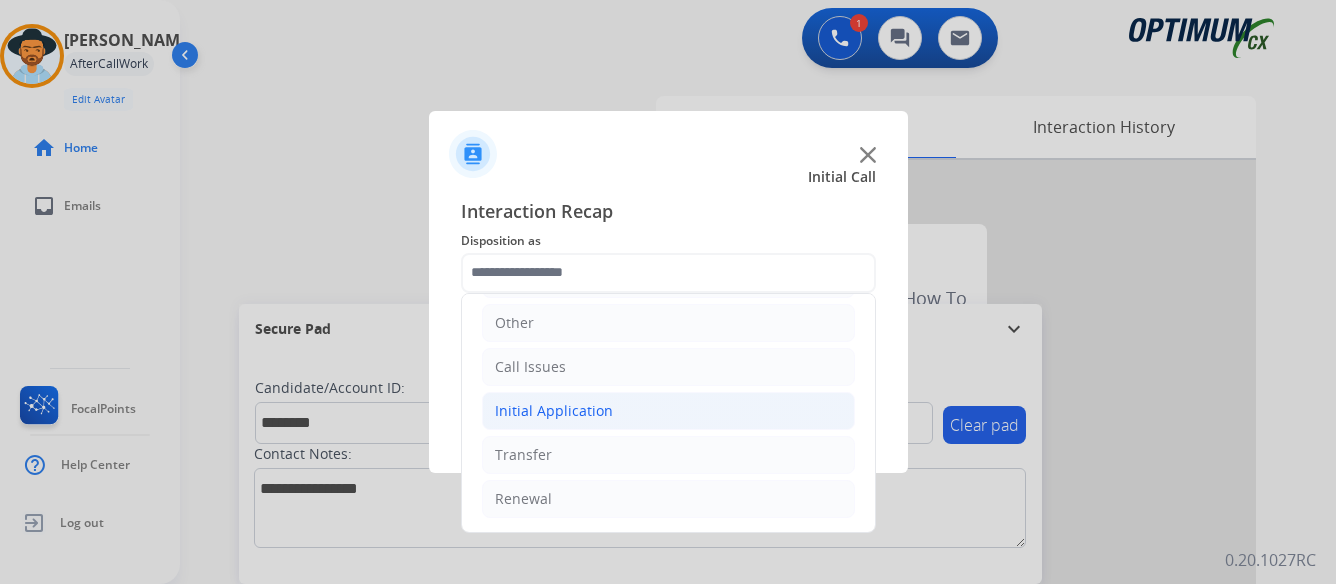 click on "Initial Application" 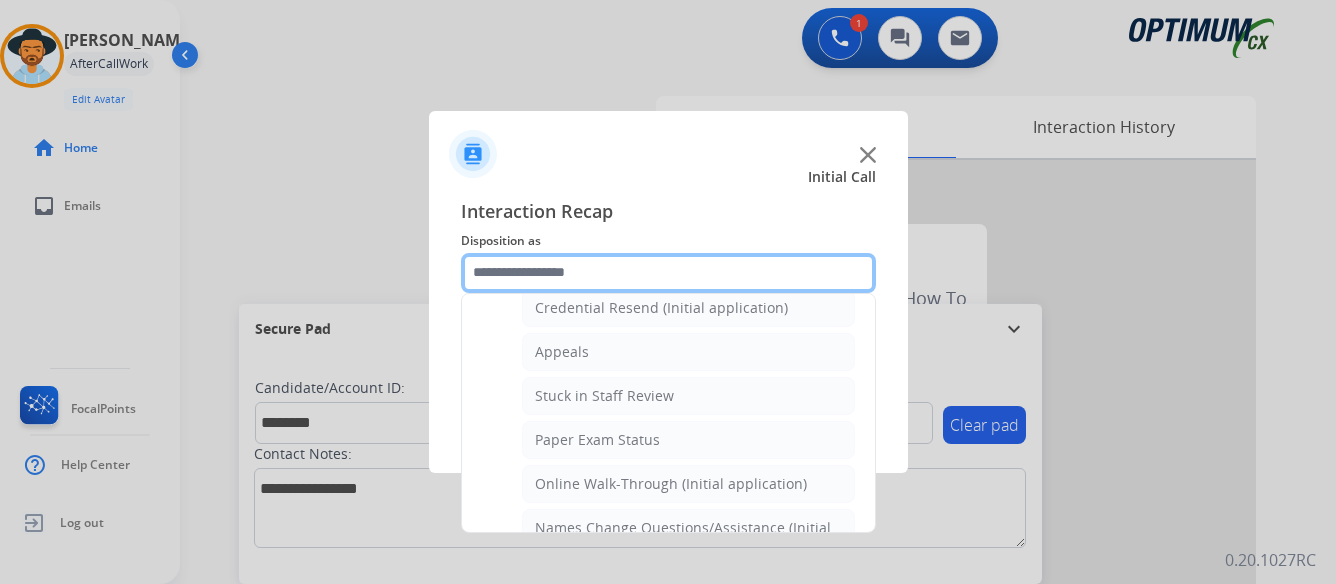 scroll, scrollTop: 336, scrollLeft: 0, axis: vertical 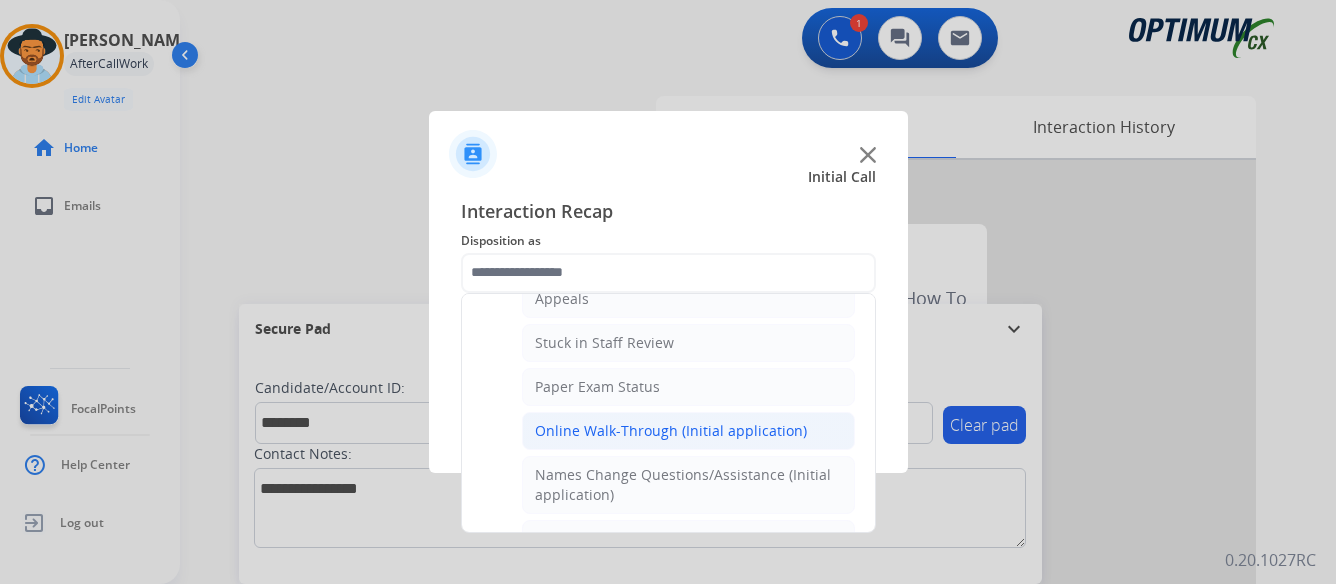 click on "Online Walk-Through (Initial application)" 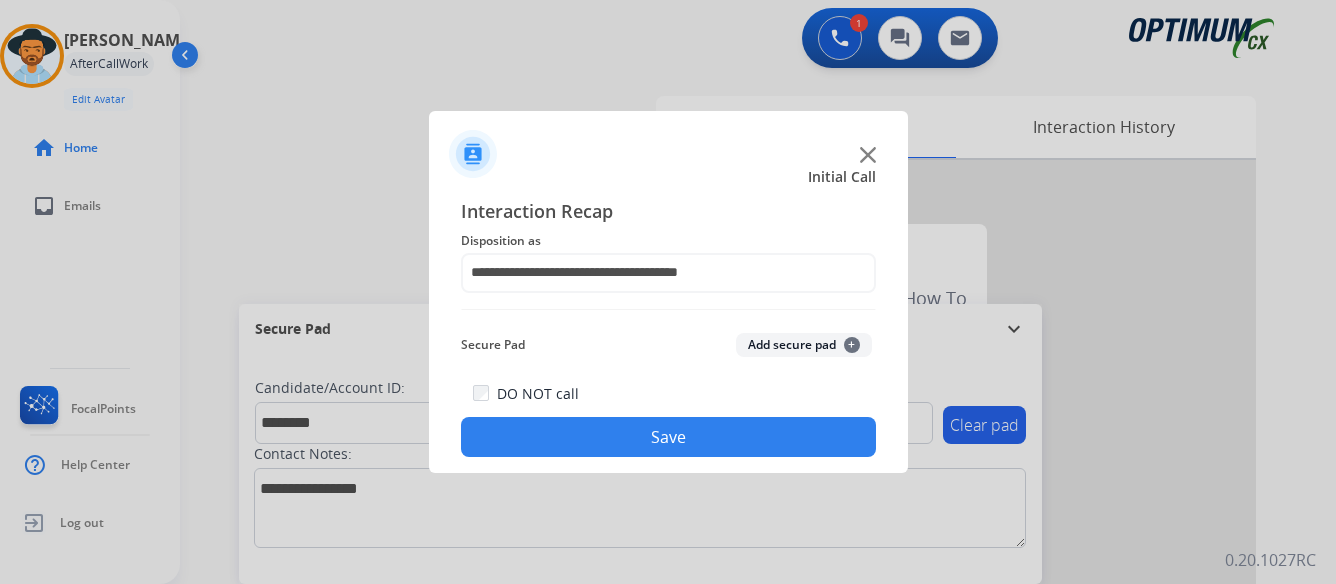 click on "Save" 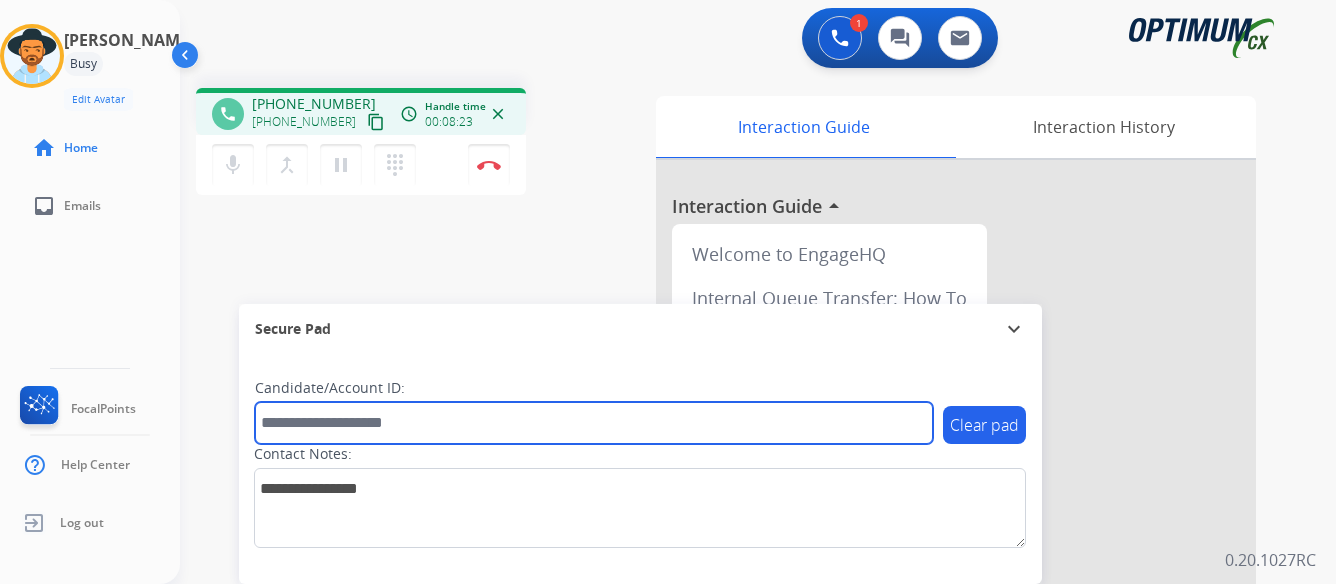 paste on "*******" 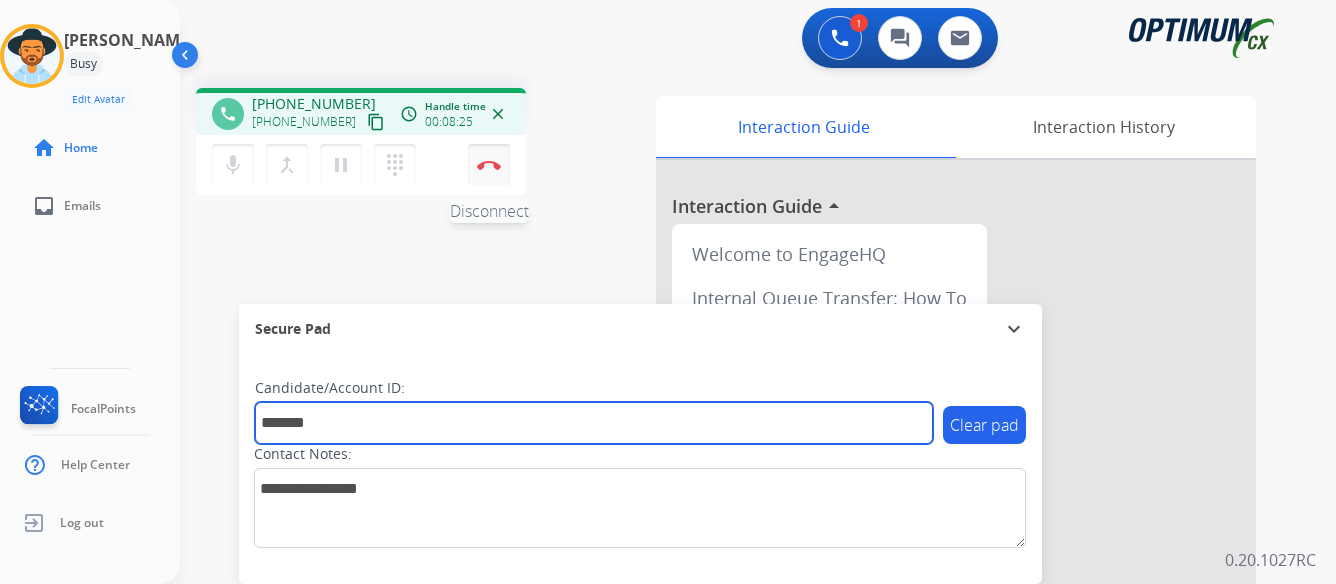 type on "*******" 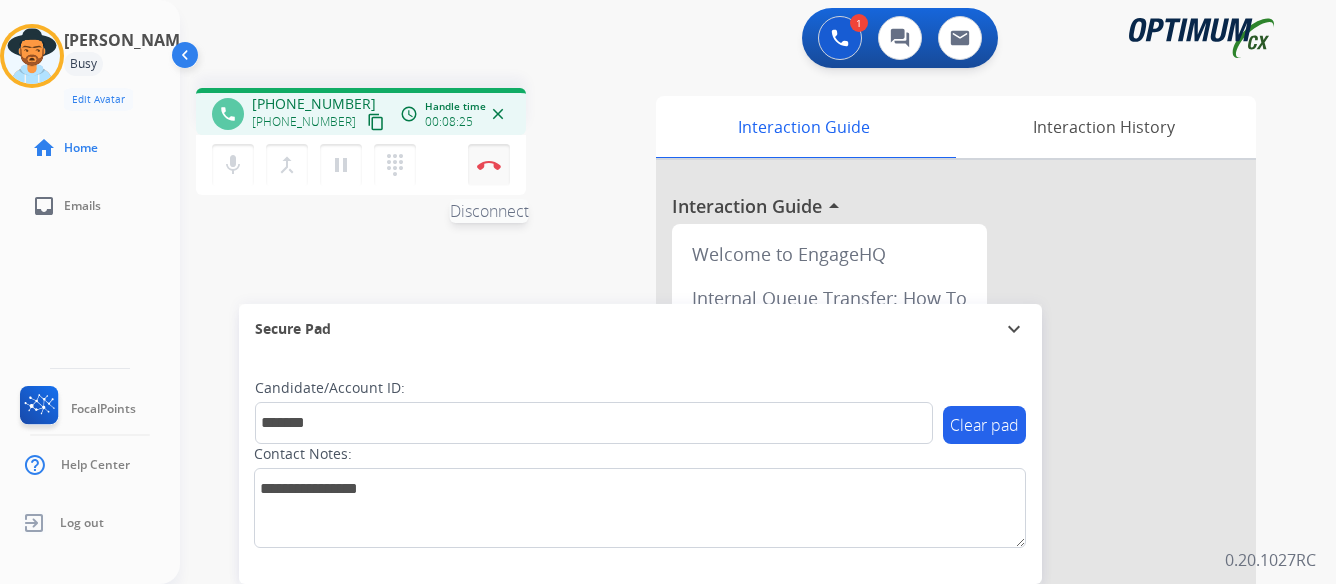 click on "Disconnect" at bounding box center (489, 165) 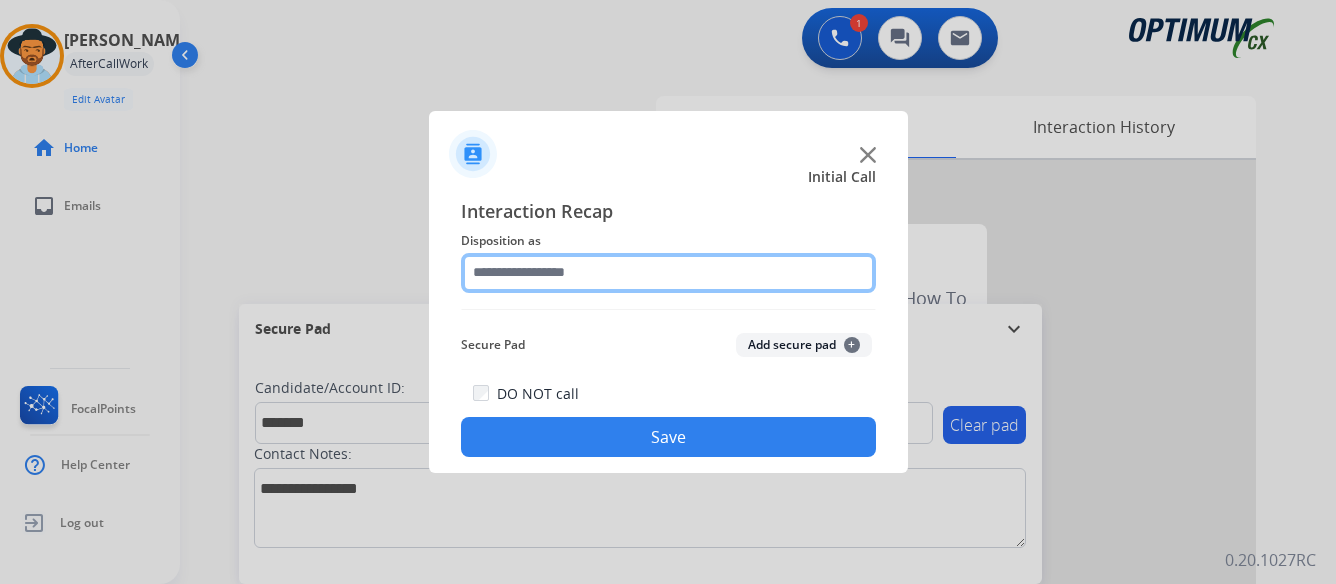 click 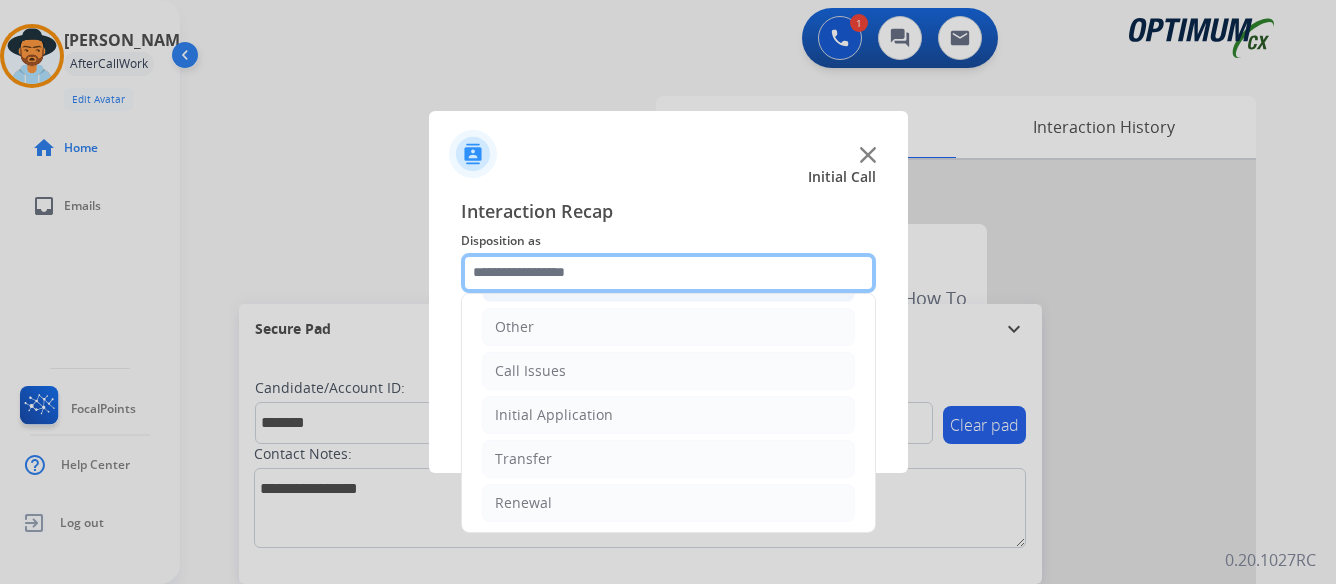 scroll, scrollTop: 136, scrollLeft: 0, axis: vertical 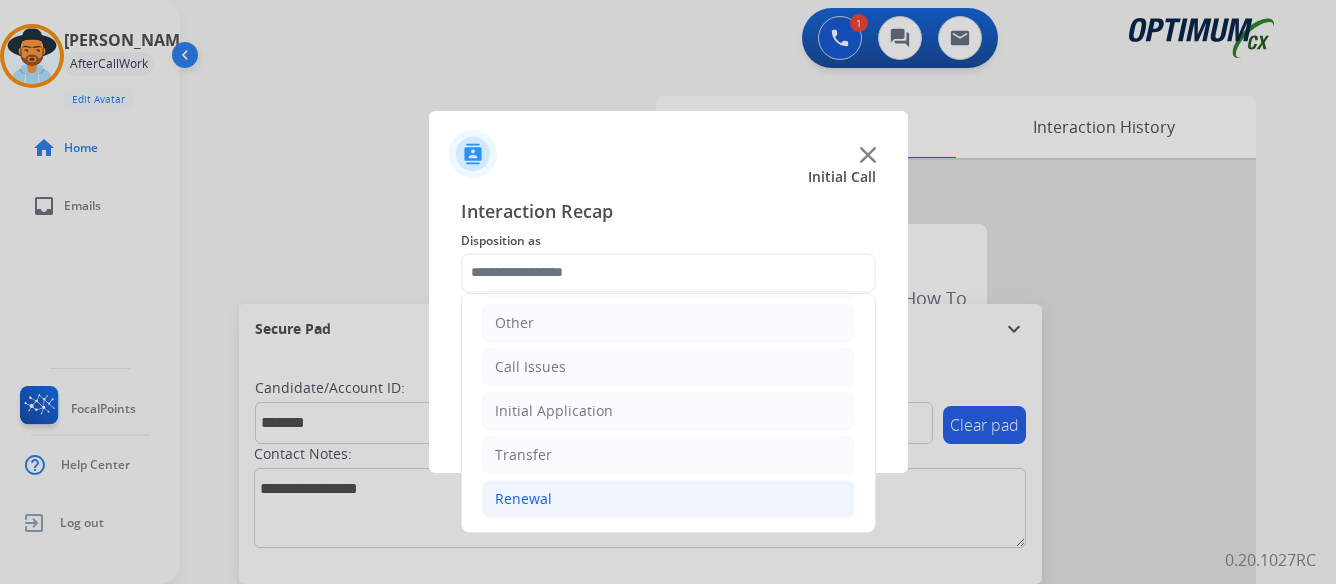 click on "Renewal" 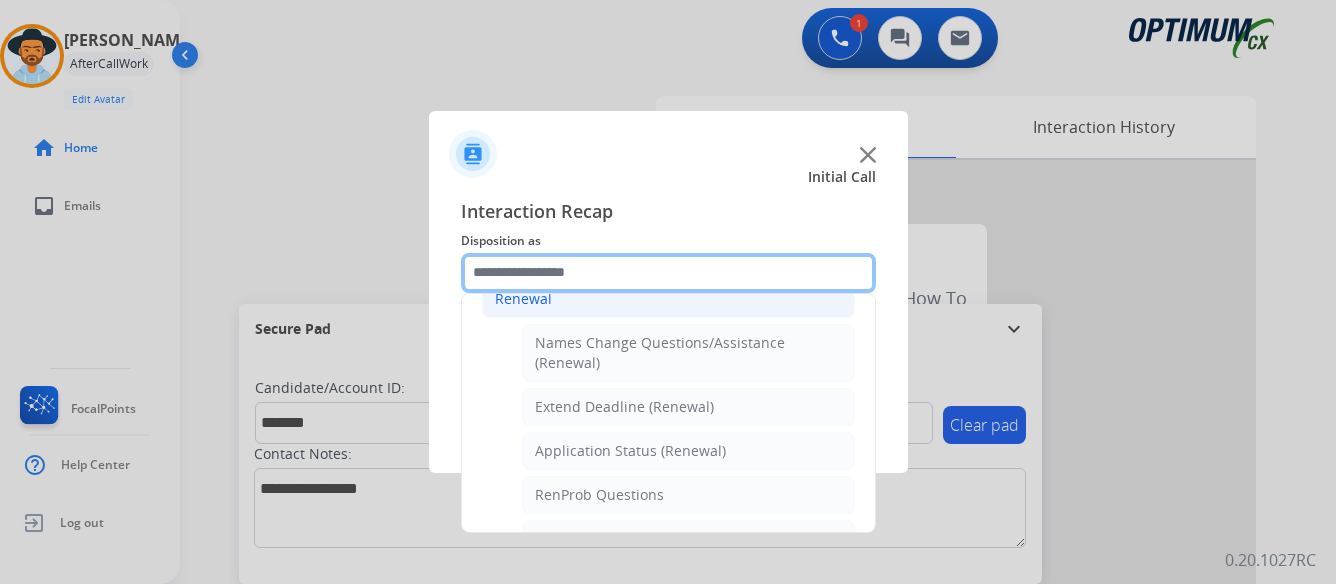 scroll, scrollTop: 436, scrollLeft: 0, axis: vertical 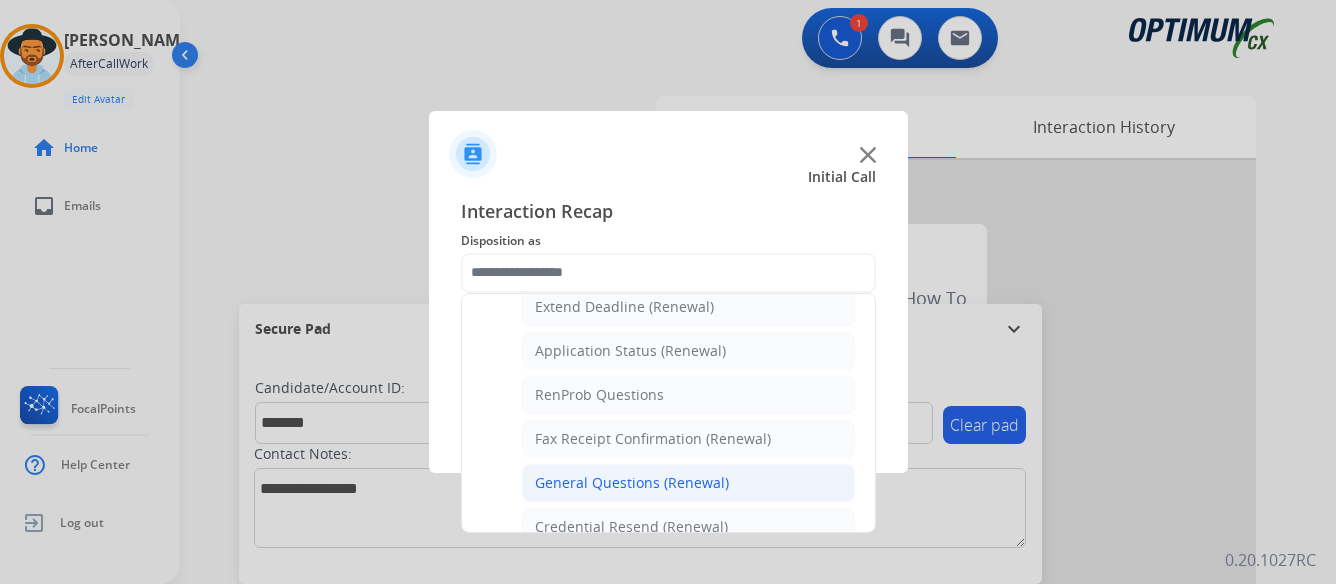 click on "General Questions (Renewal)" 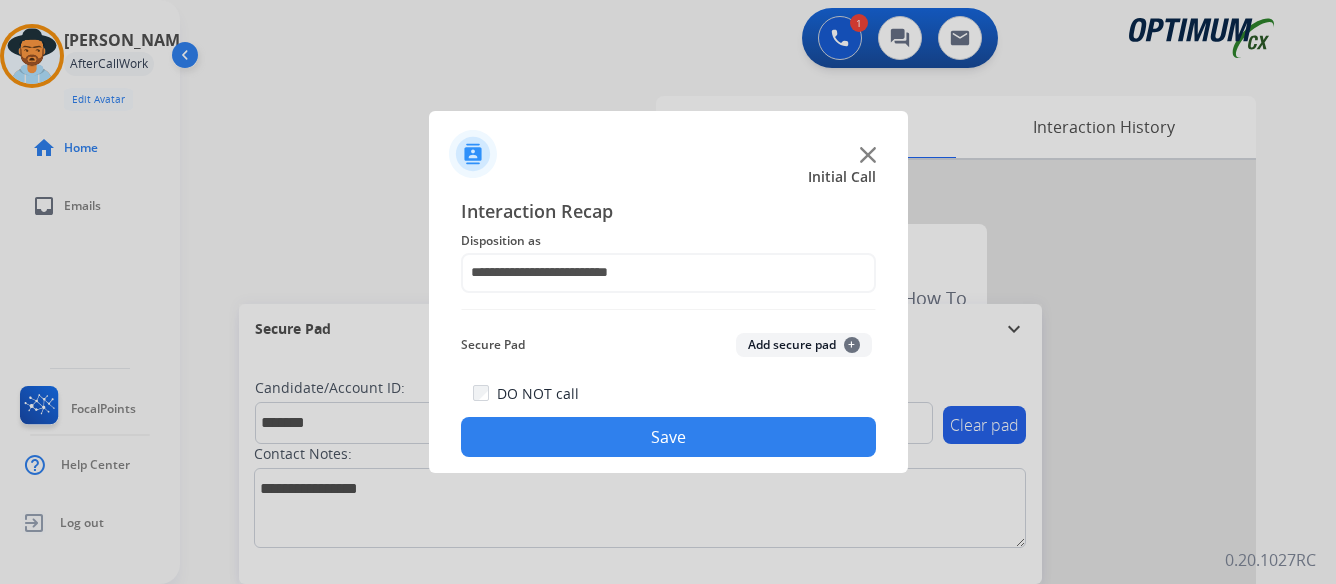 click on "Save" 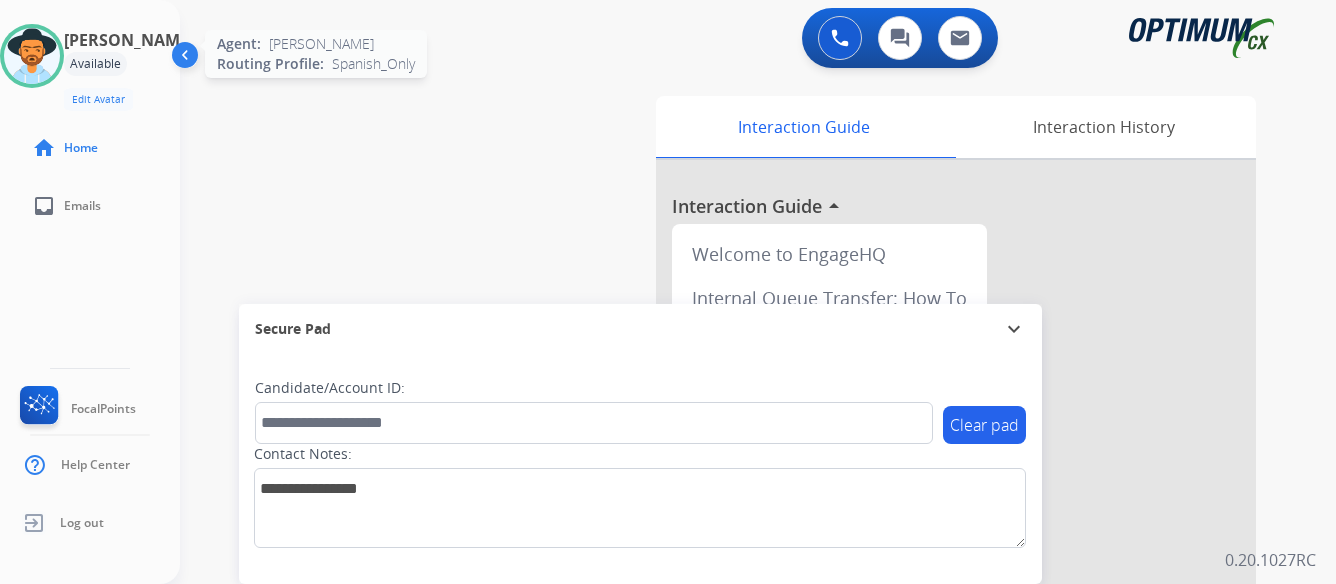 click at bounding box center (32, 56) 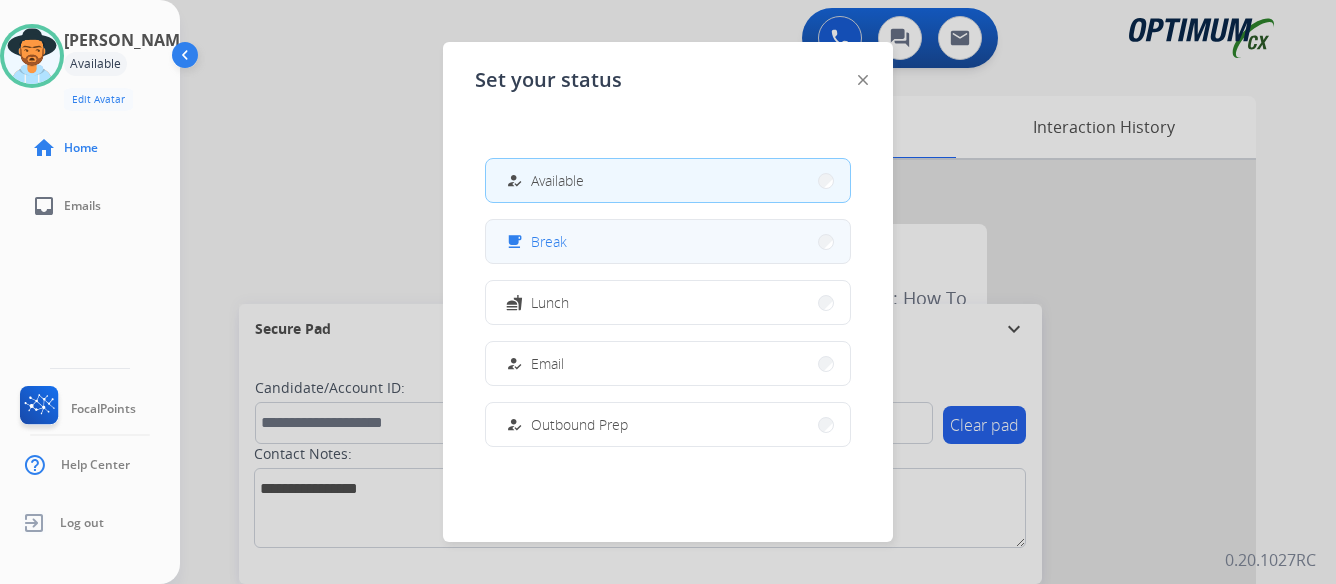 click on "free_breakfast Break" at bounding box center (668, 241) 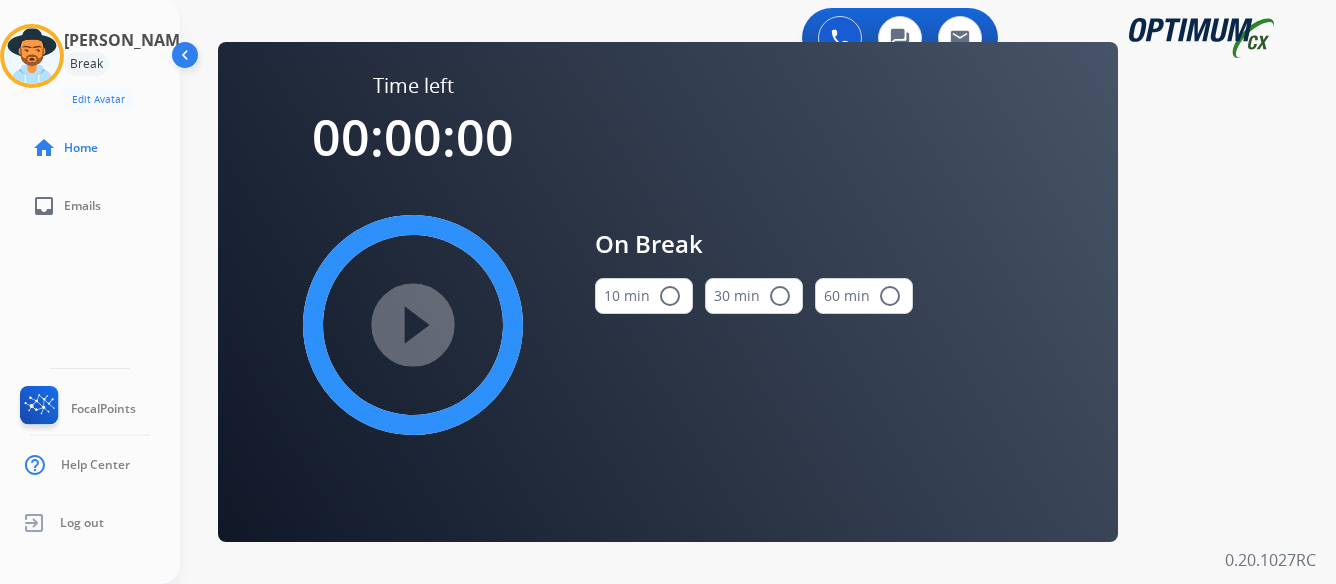 click on "radio_button_unchecked" at bounding box center [670, 296] 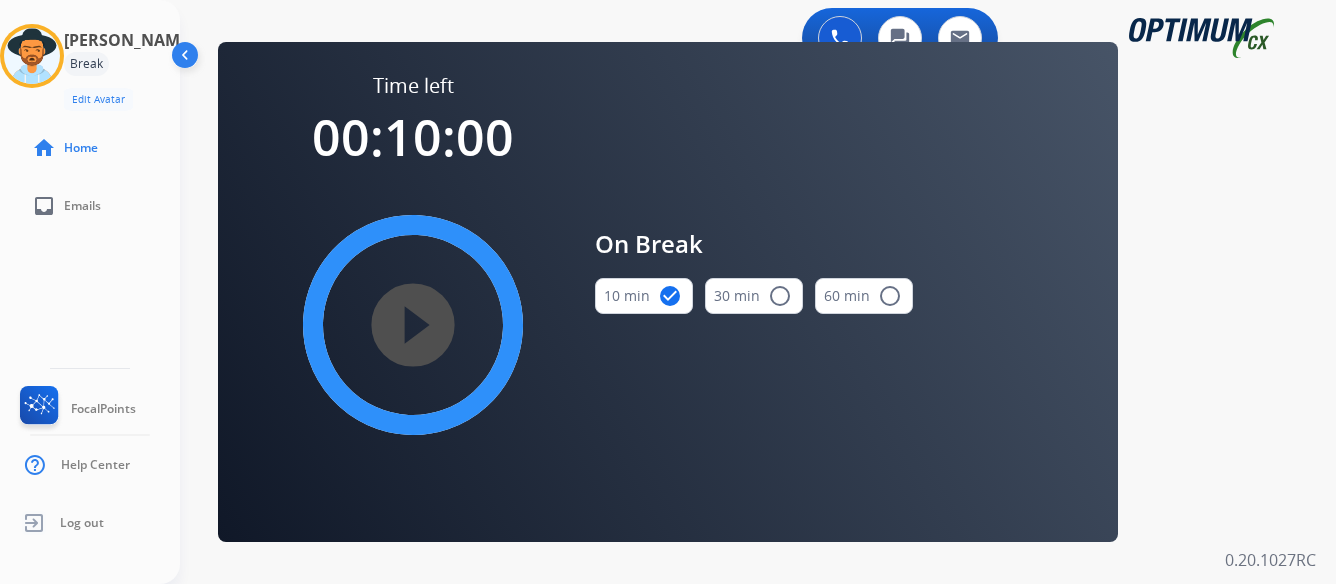 click on "play_circle_filled" at bounding box center (413, 325) 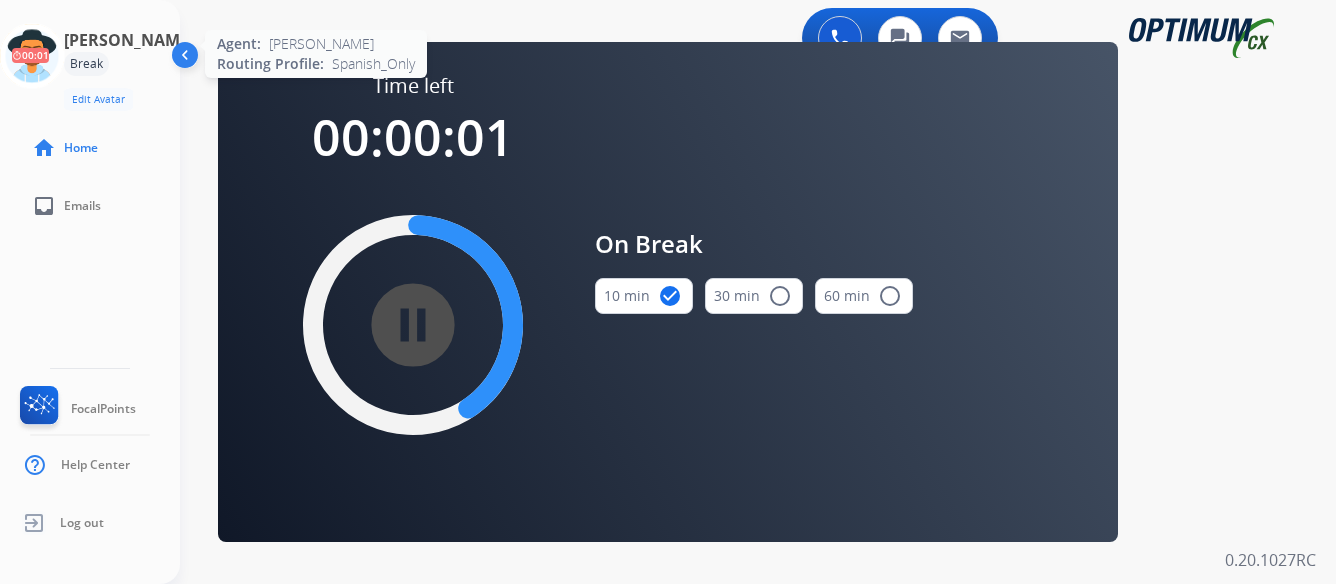 click 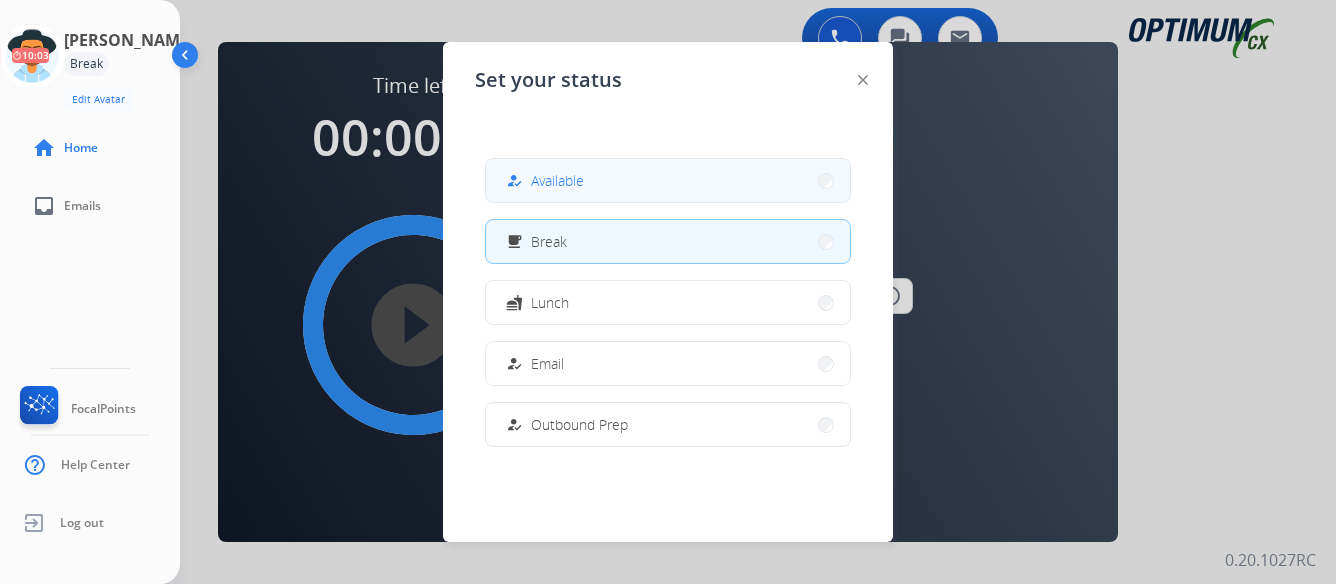 click on "how_to_reg Available" at bounding box center (668, 180) 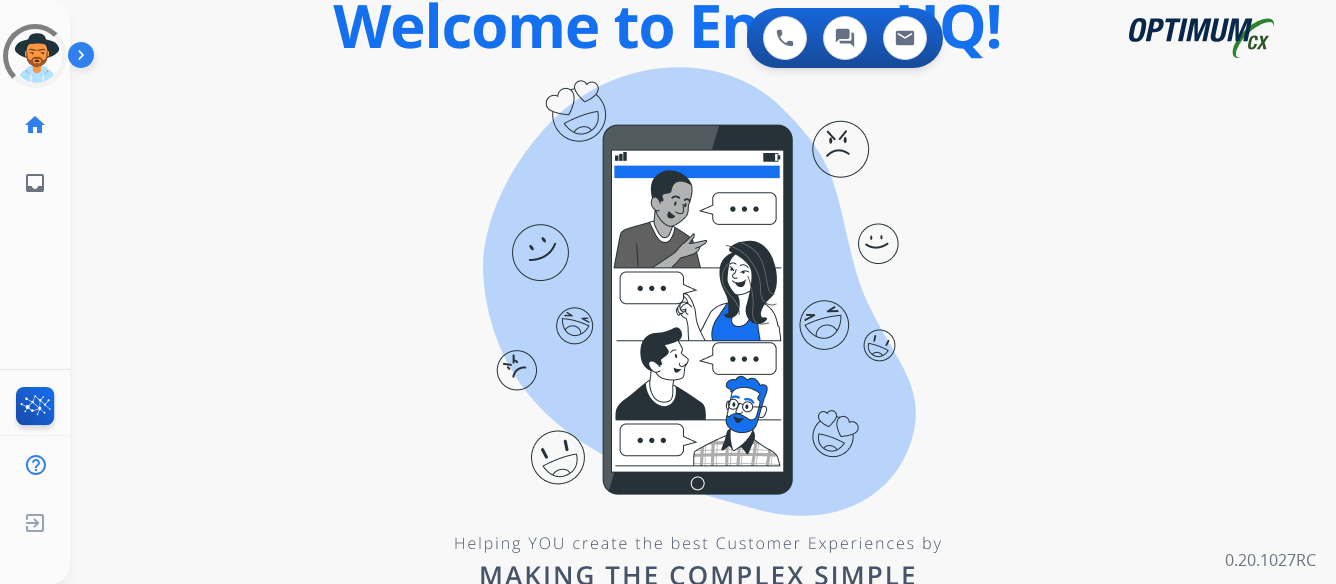 scroll, scrollTop: 0, scrollLeft: 0, axis: both 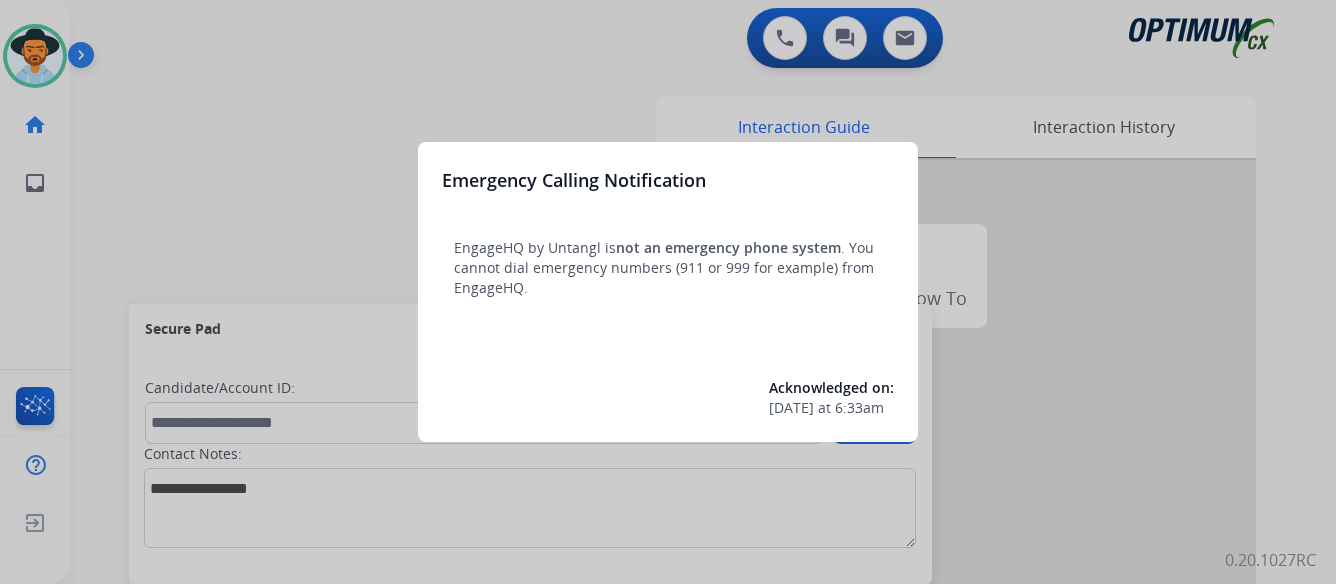 click at bounding box center (668, 292) 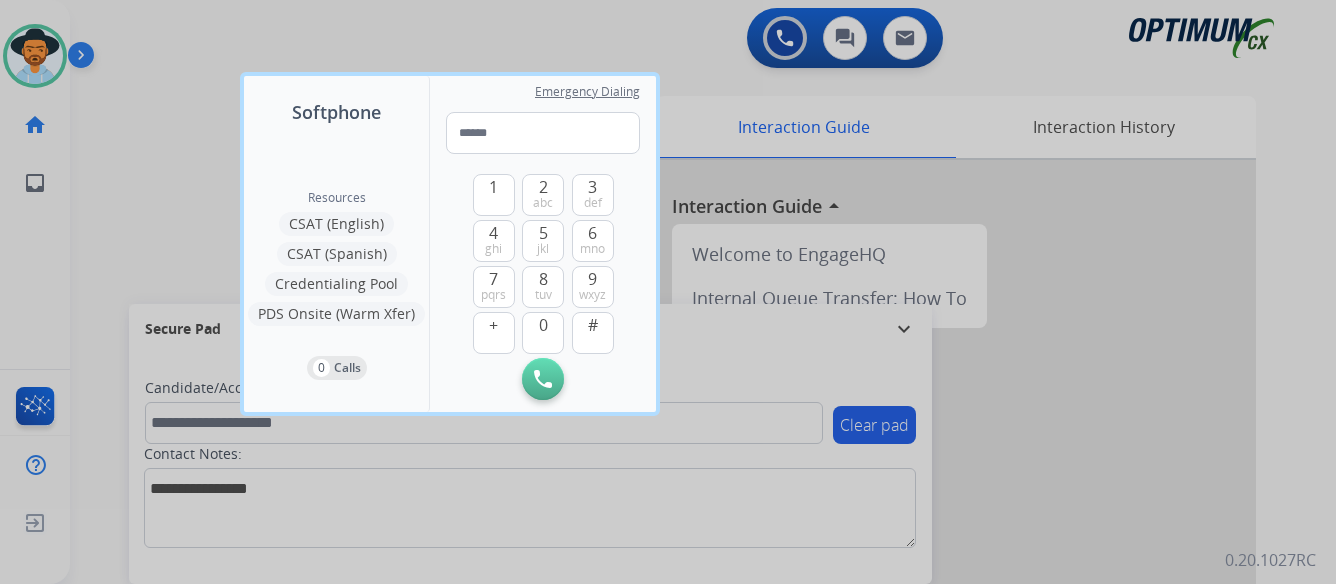 click at bounding box center [668, 292] 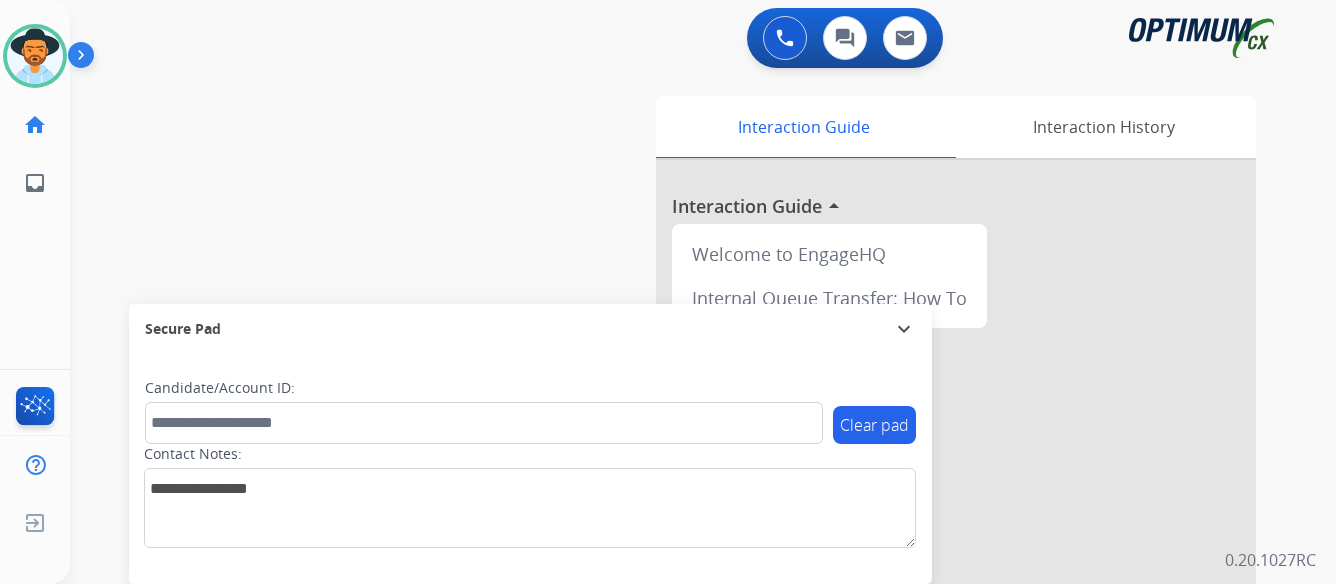 click at bounding box center [85, 59] 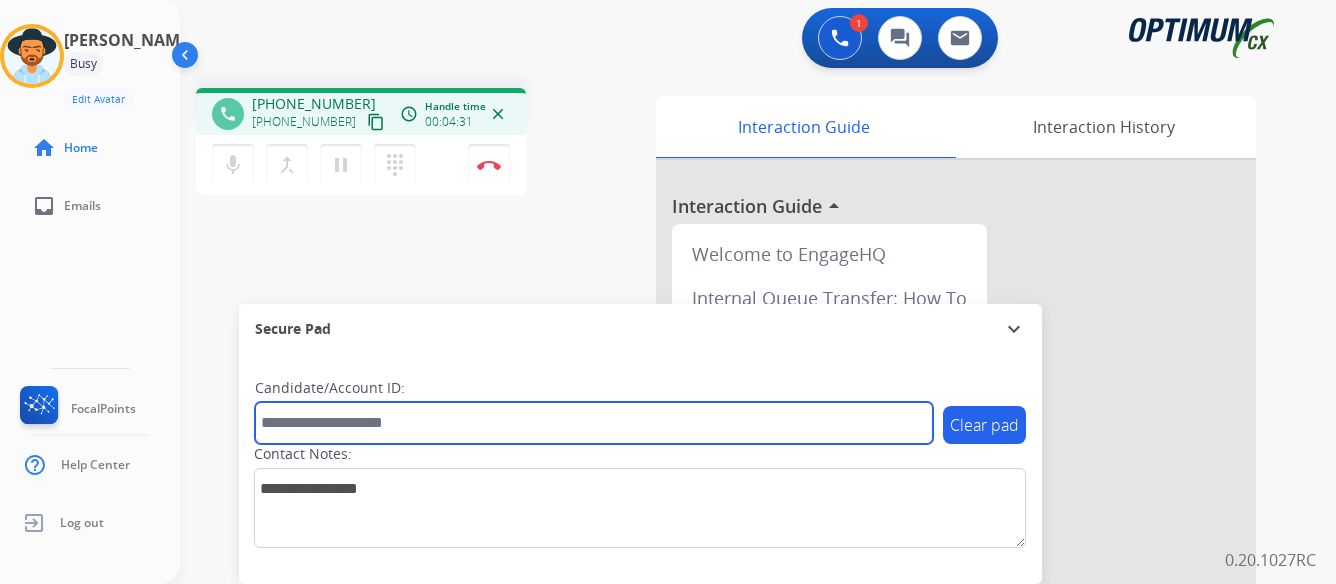 paste on "*******" 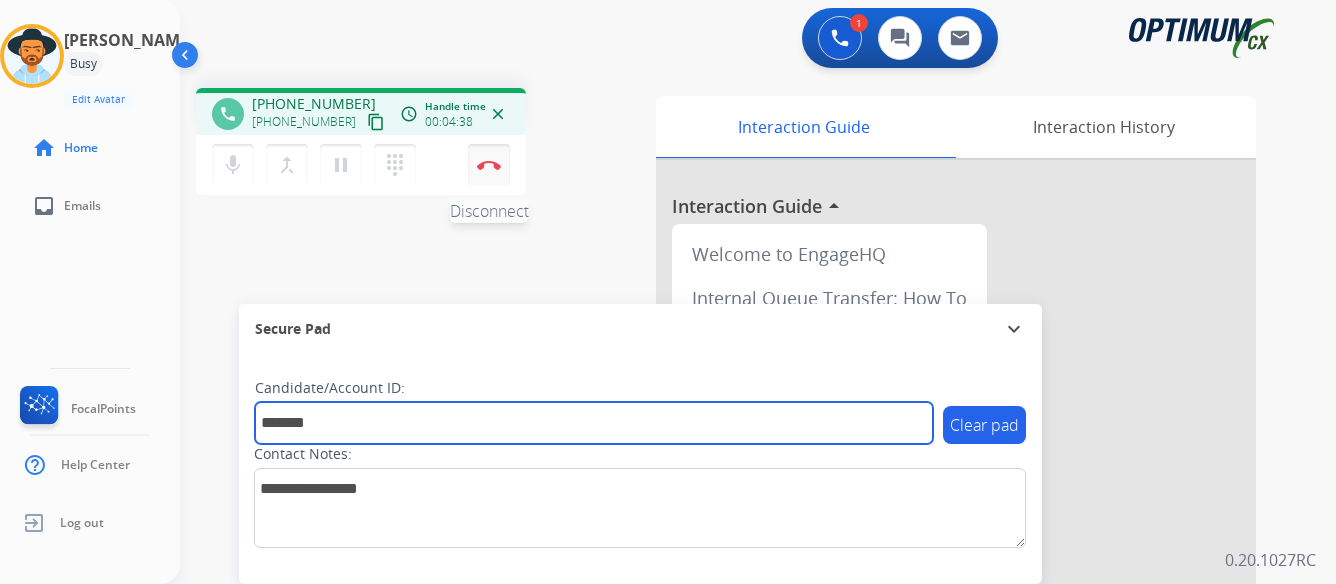 type on "*******" 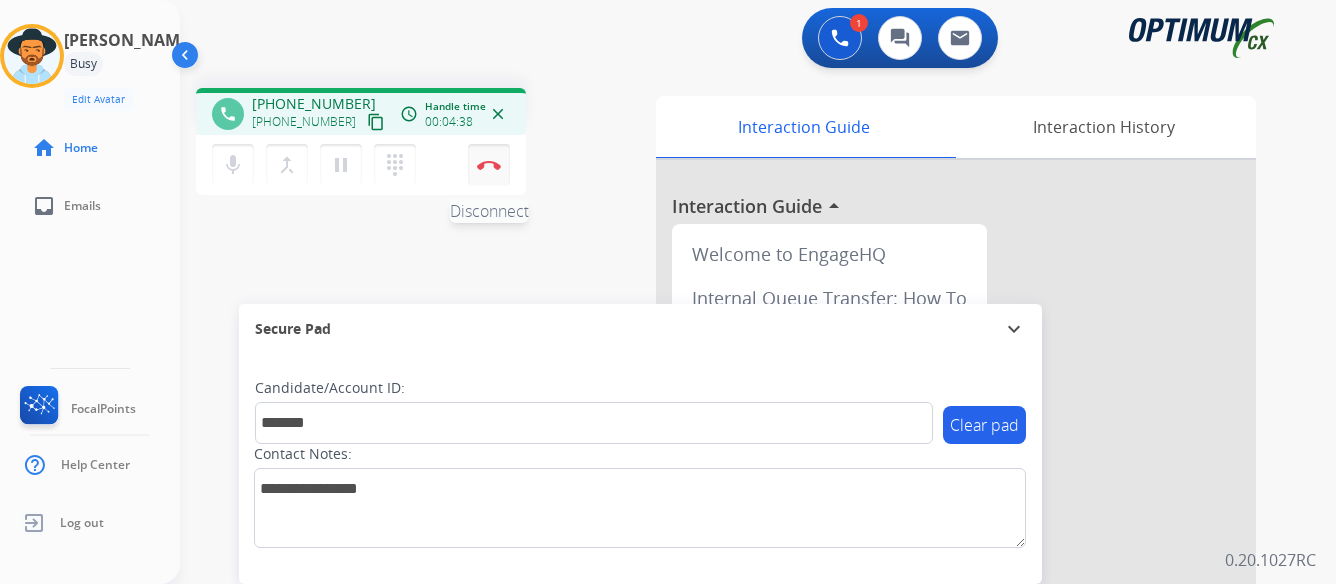 click at bounding box center [489, 165] 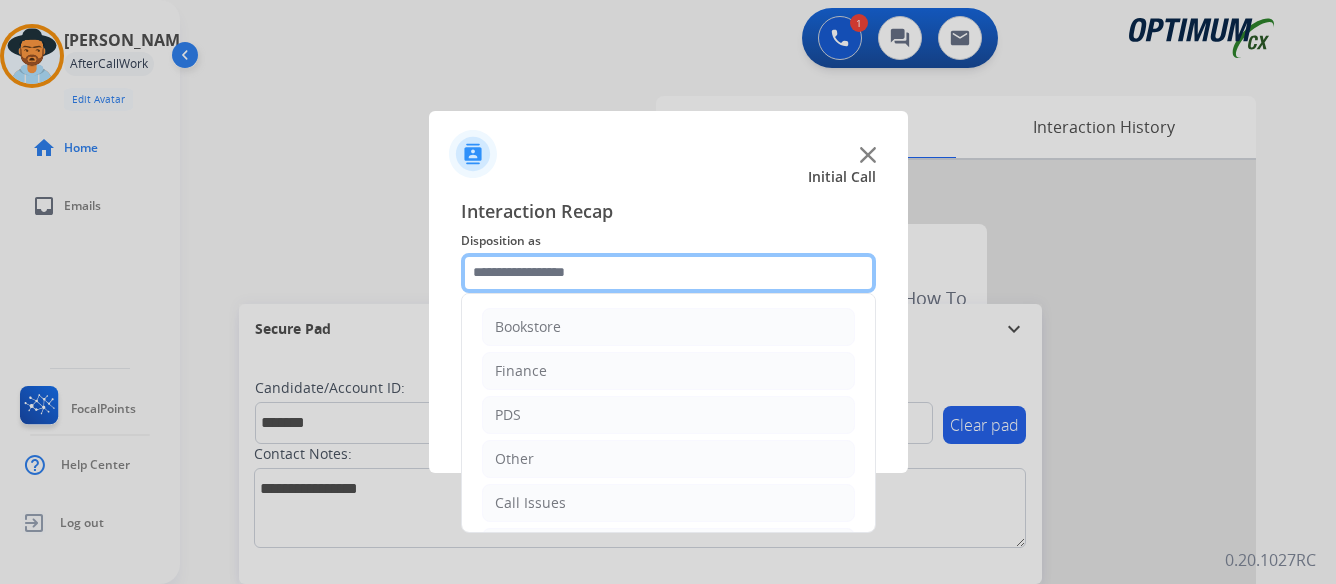 click 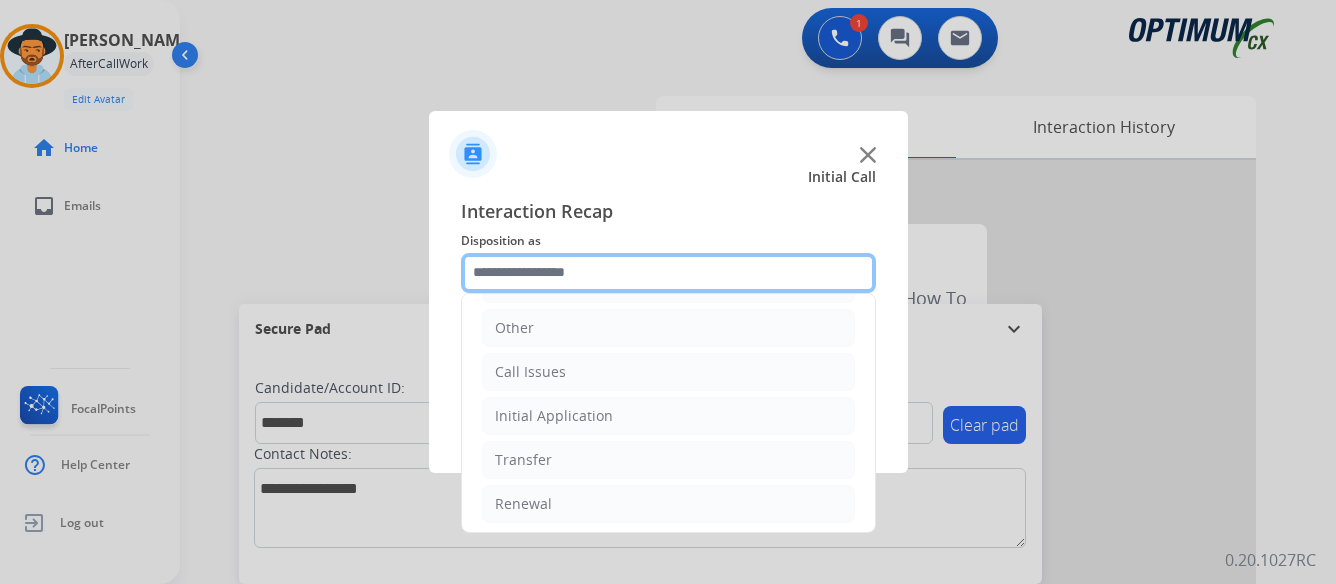 scroll, scrollTop: 136, scrollLeft: 0, axis: vertical 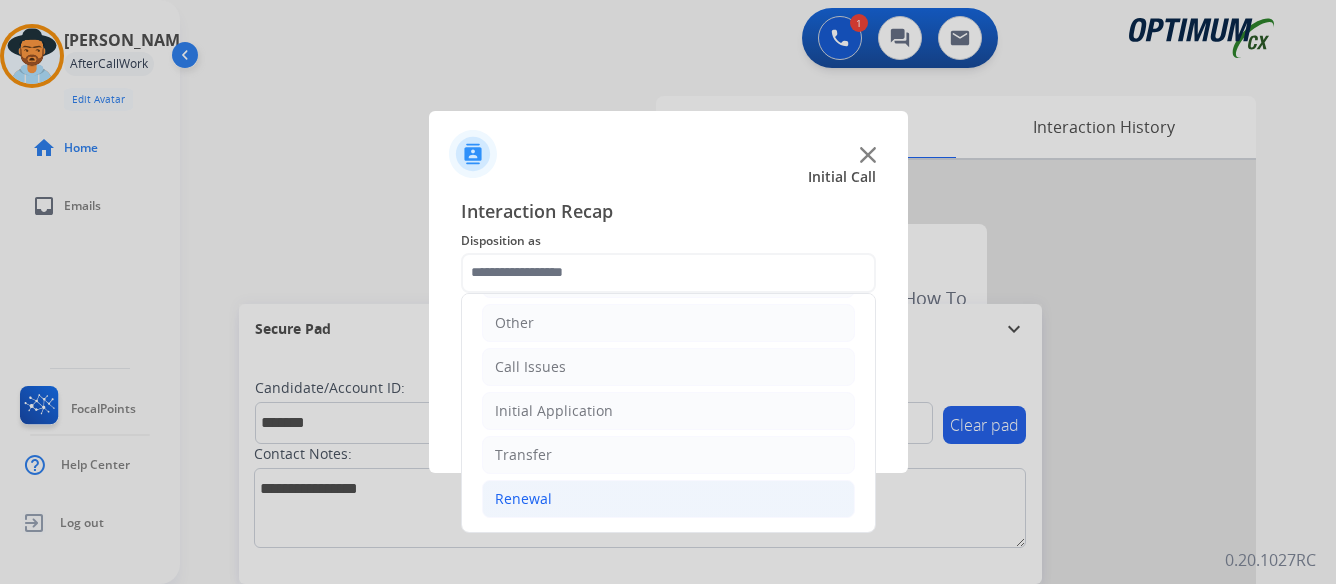 click on "Renewal" 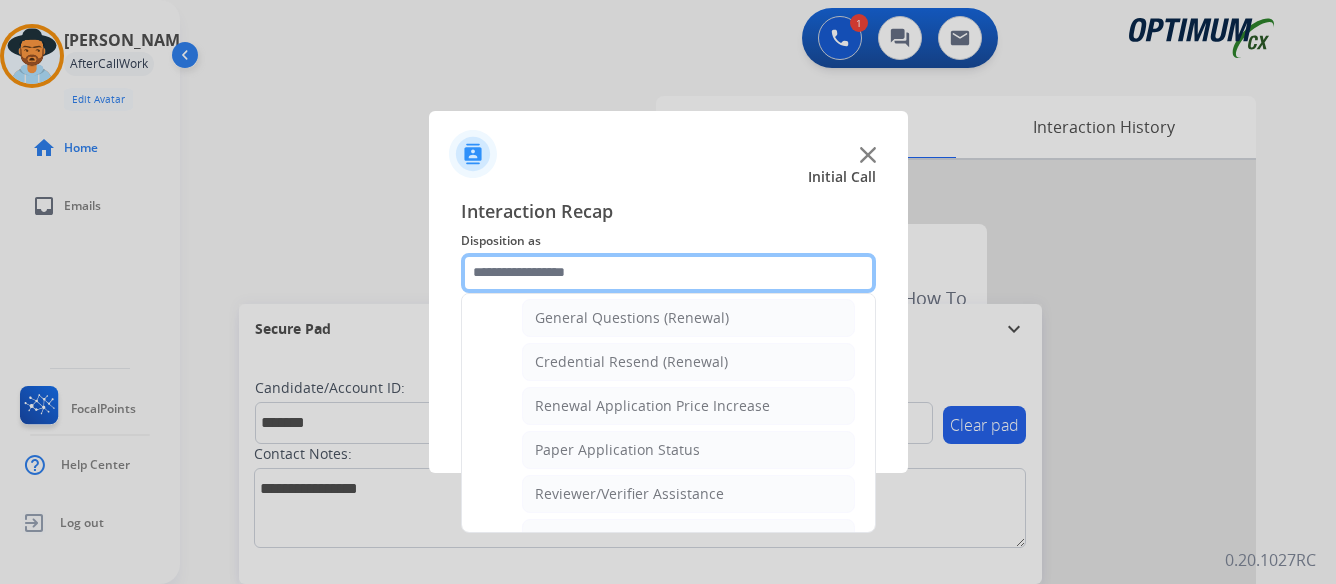 scroll, scrollTop: 636, scrollLeft: 0, axis: vertical 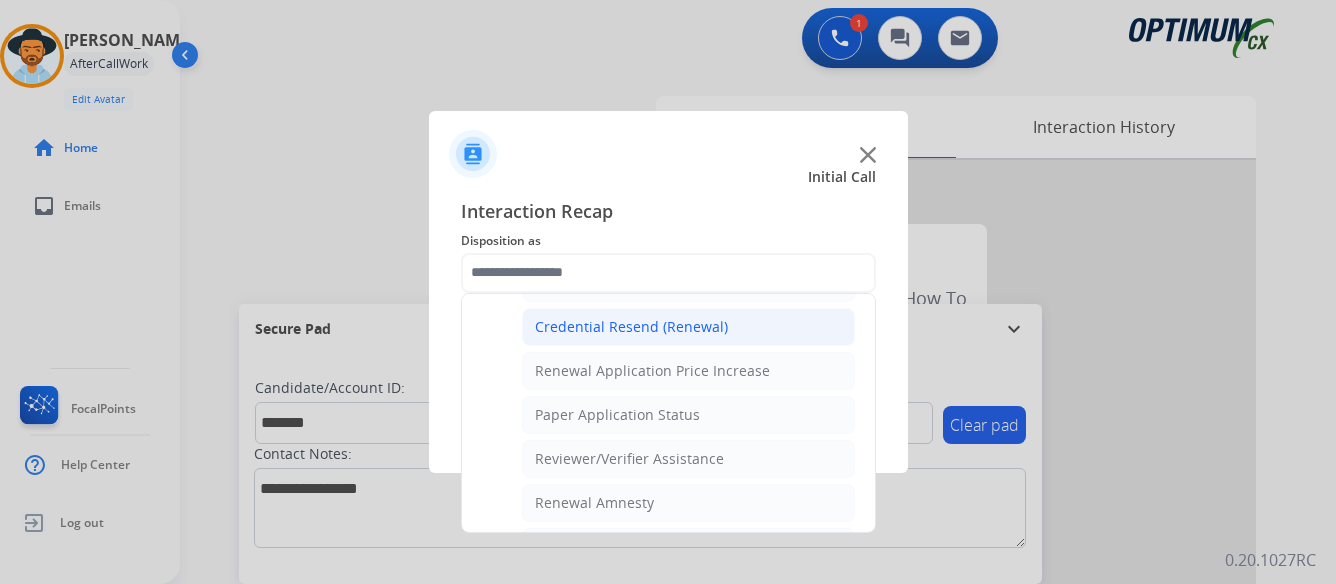 click on "Credential Resend (Renewal)" 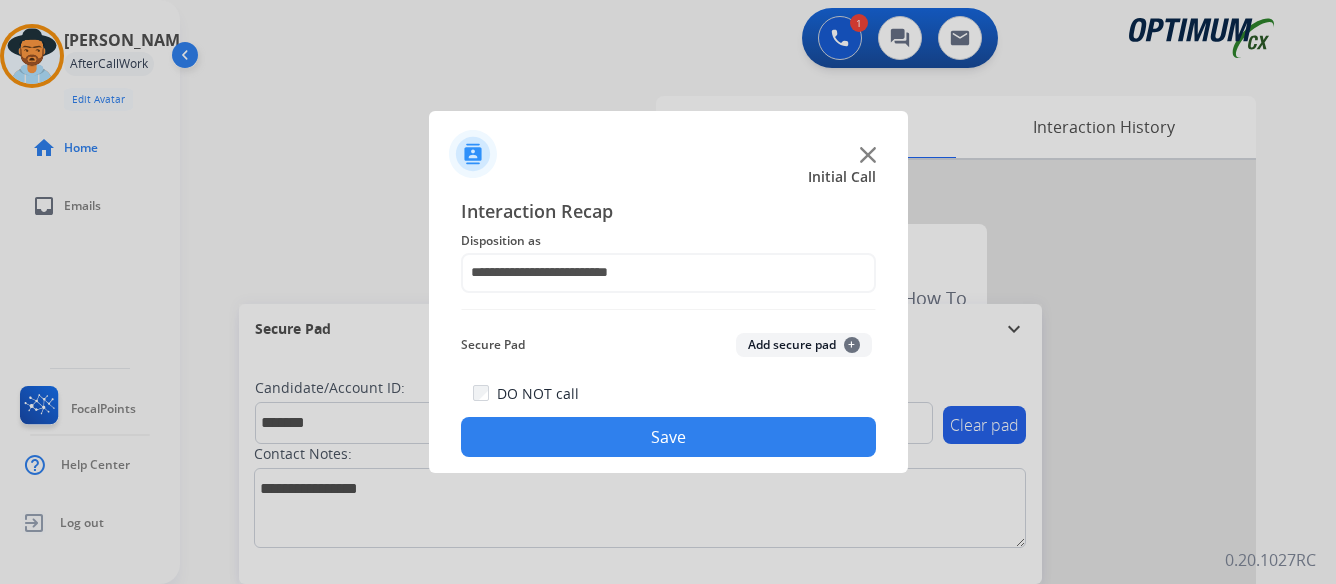 click on "Save" 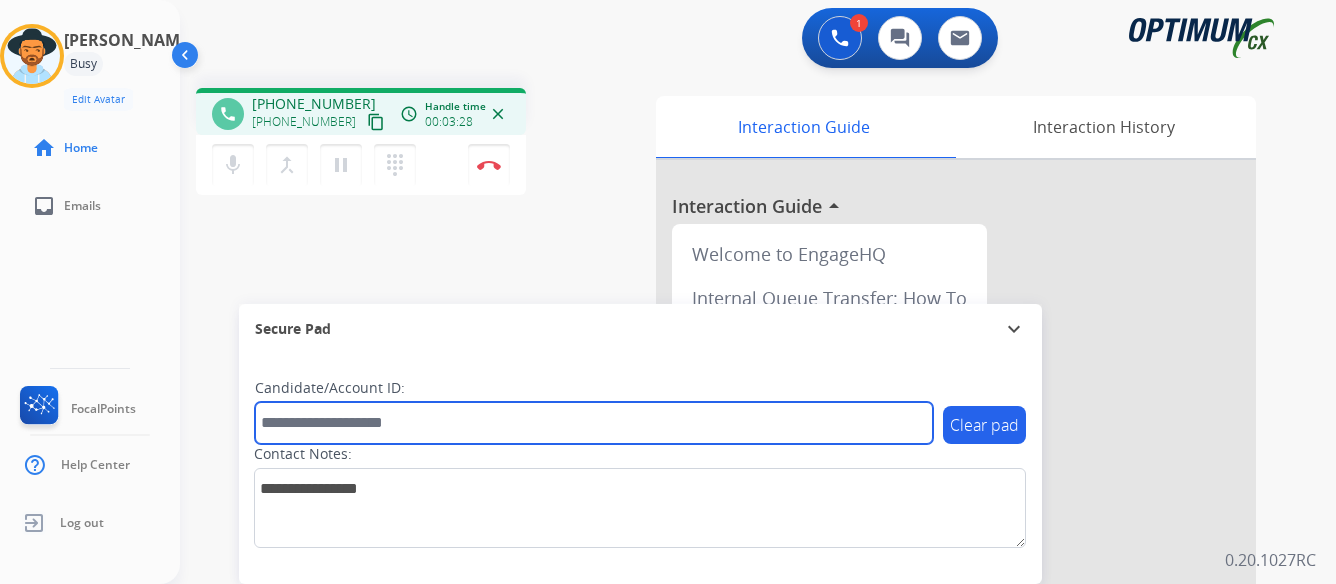 paste on "*******" 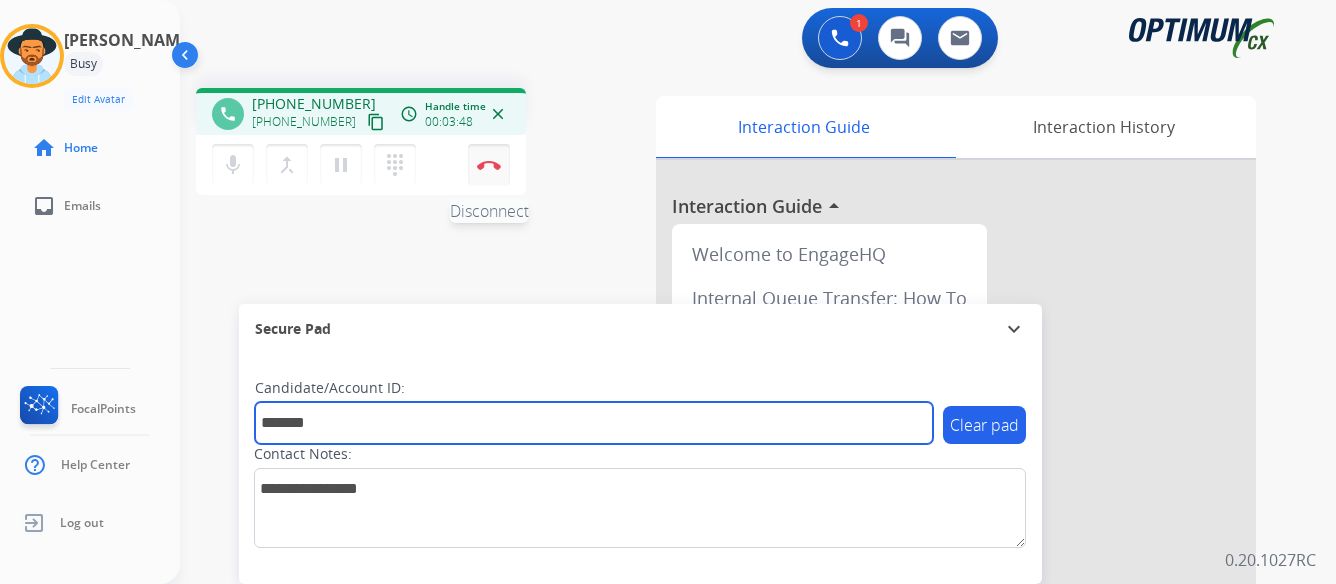 type on "*******" 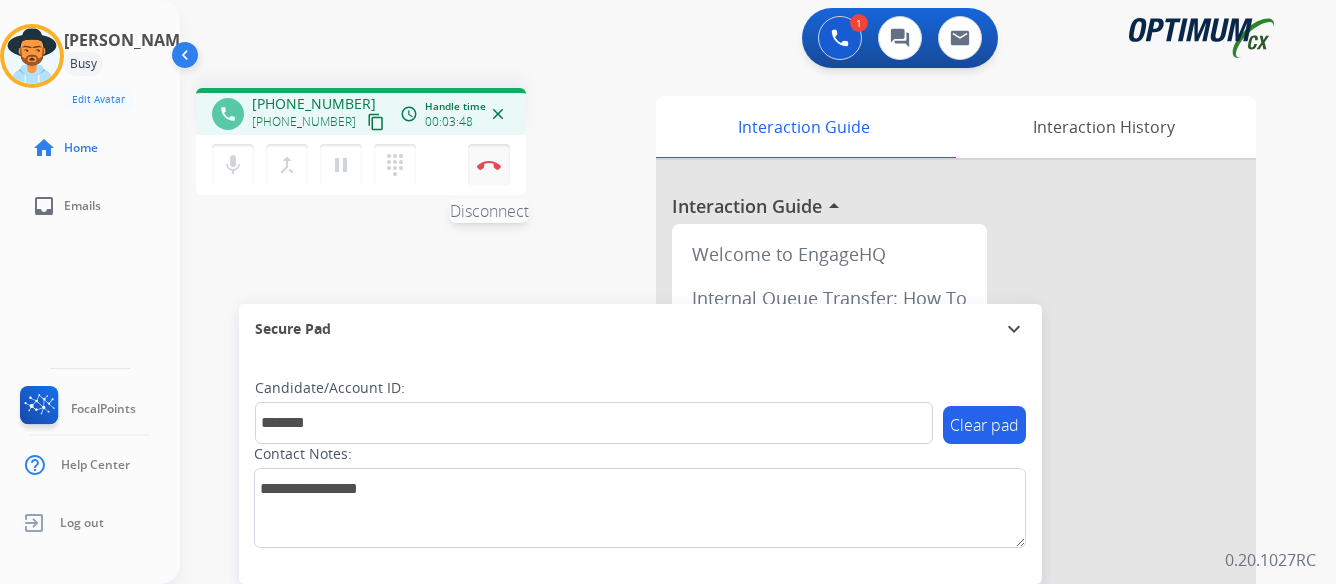 click at bounding box center [489, 165] 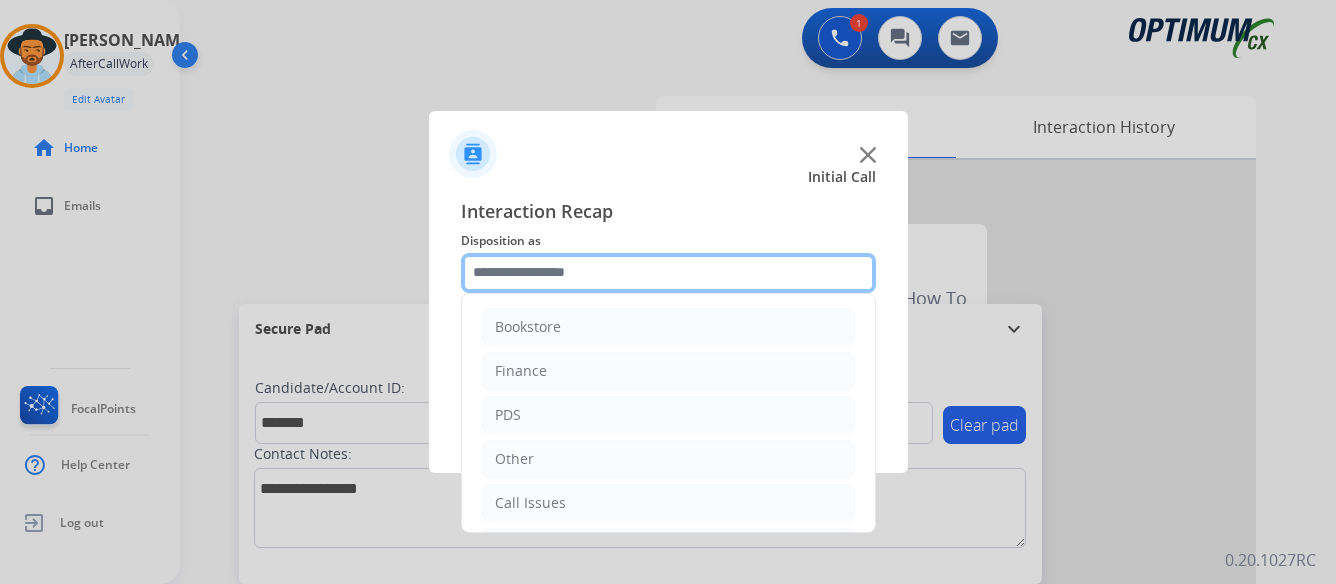 click 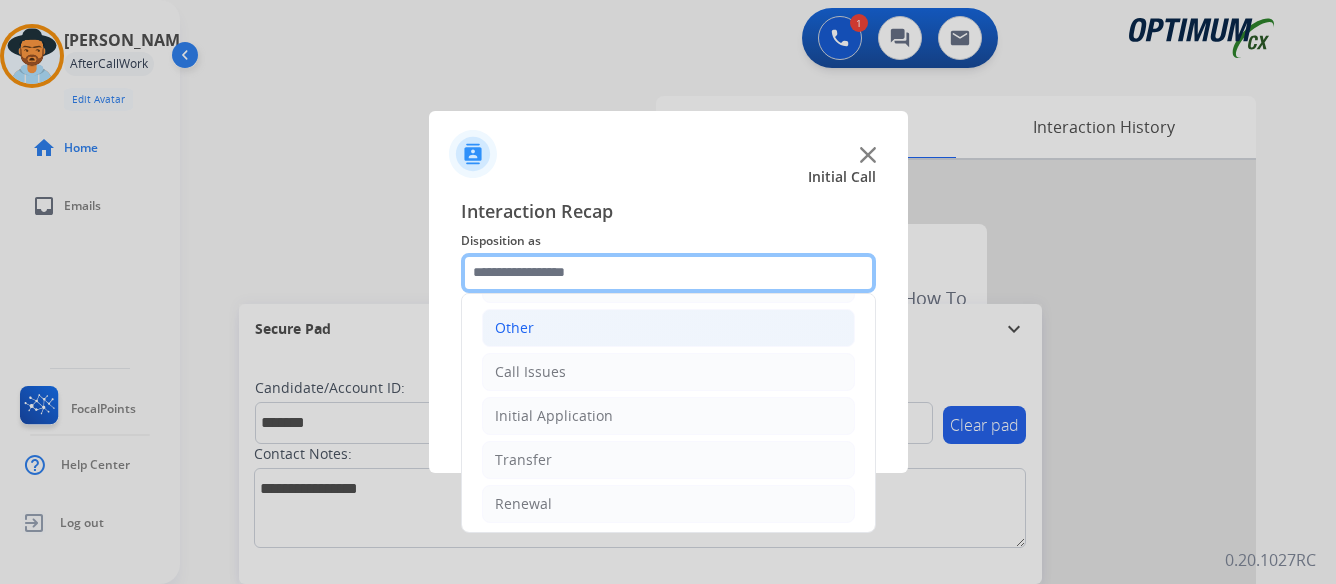scroll, scrollTop: 136, scrollLeft: 0, axis: vertical 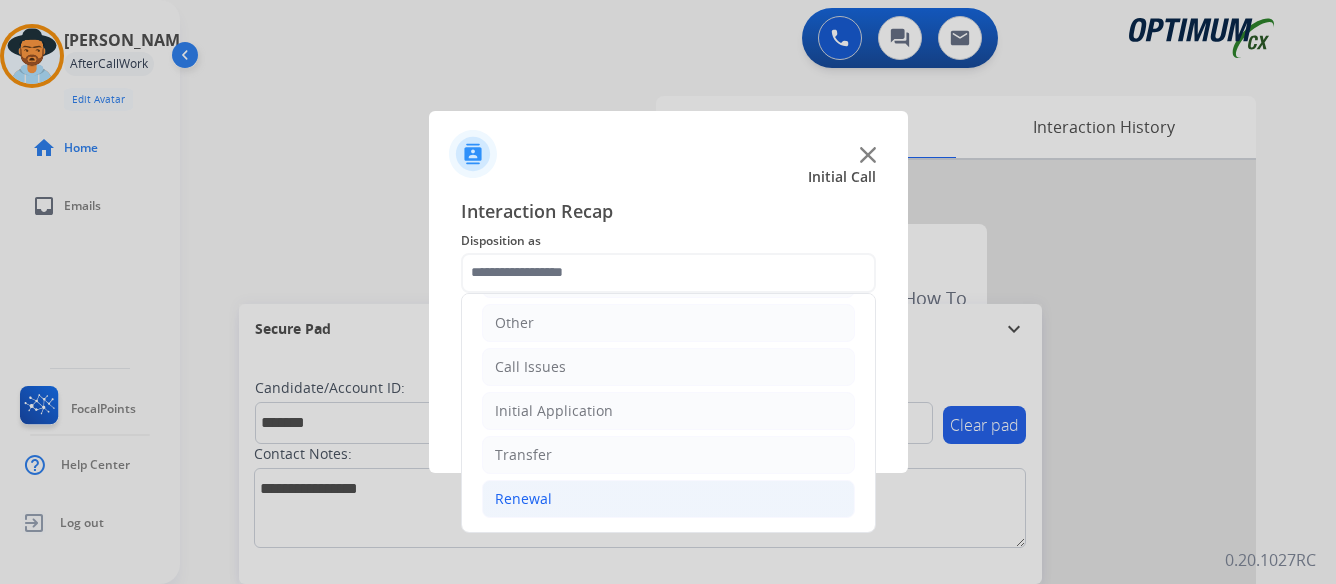 click on "Renewal" 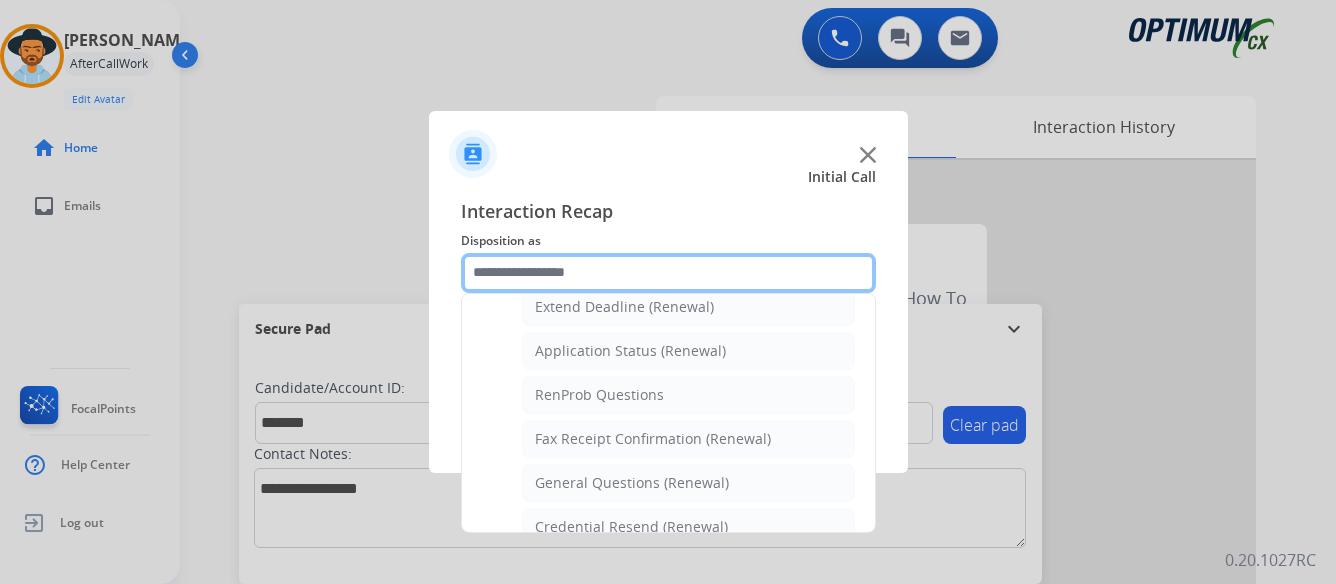 scroll, scrollTop: 536, scrollLeft: 0, axis: vertical 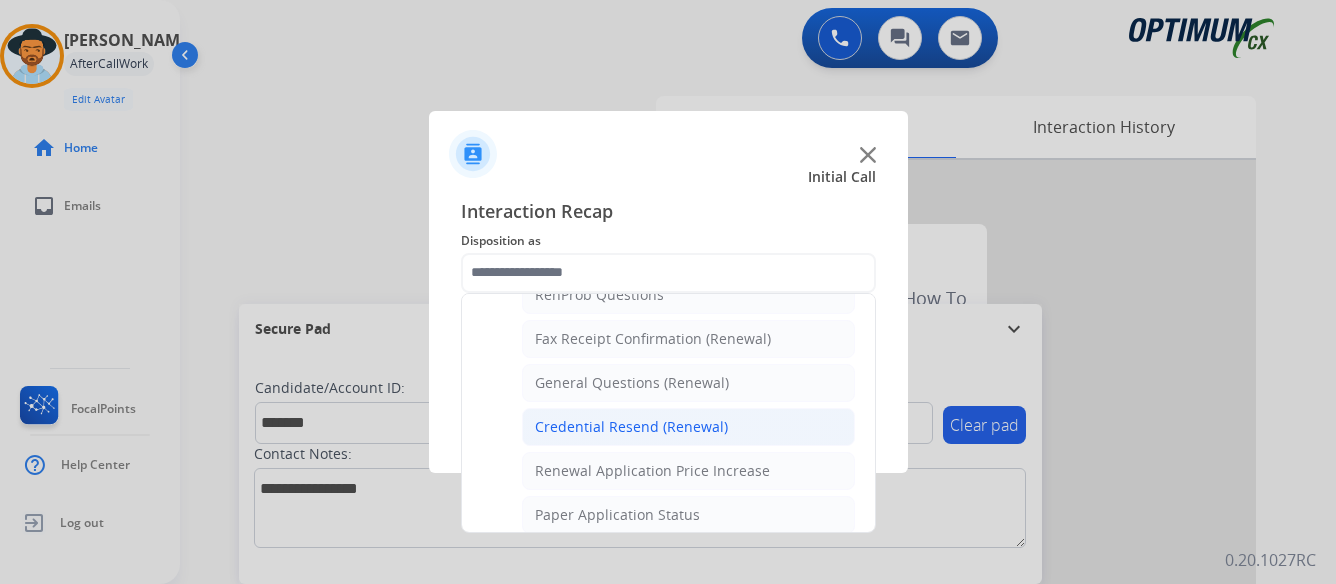click on "Credential Resend (Renewal)" 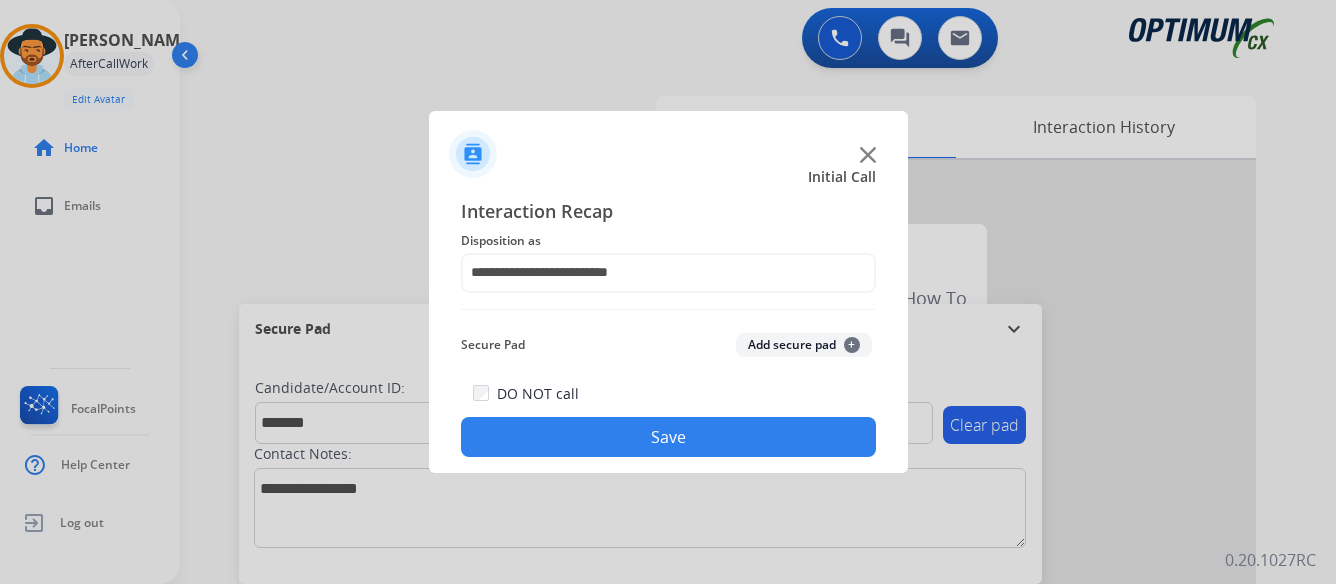 click on "Save" 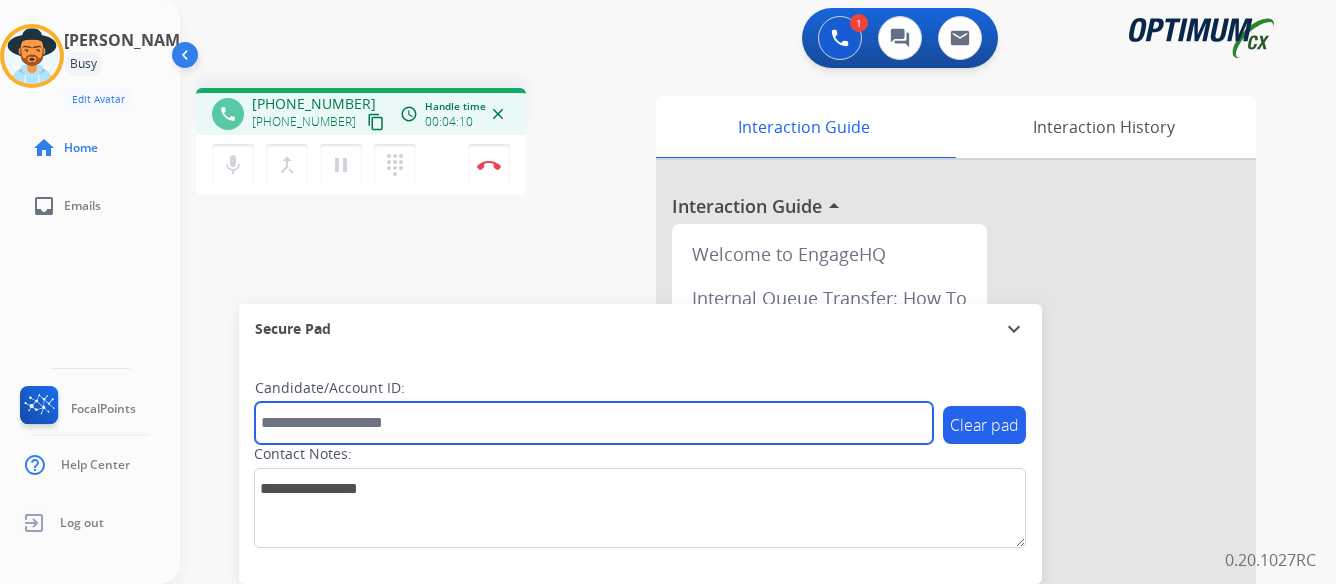 paste on "*******" 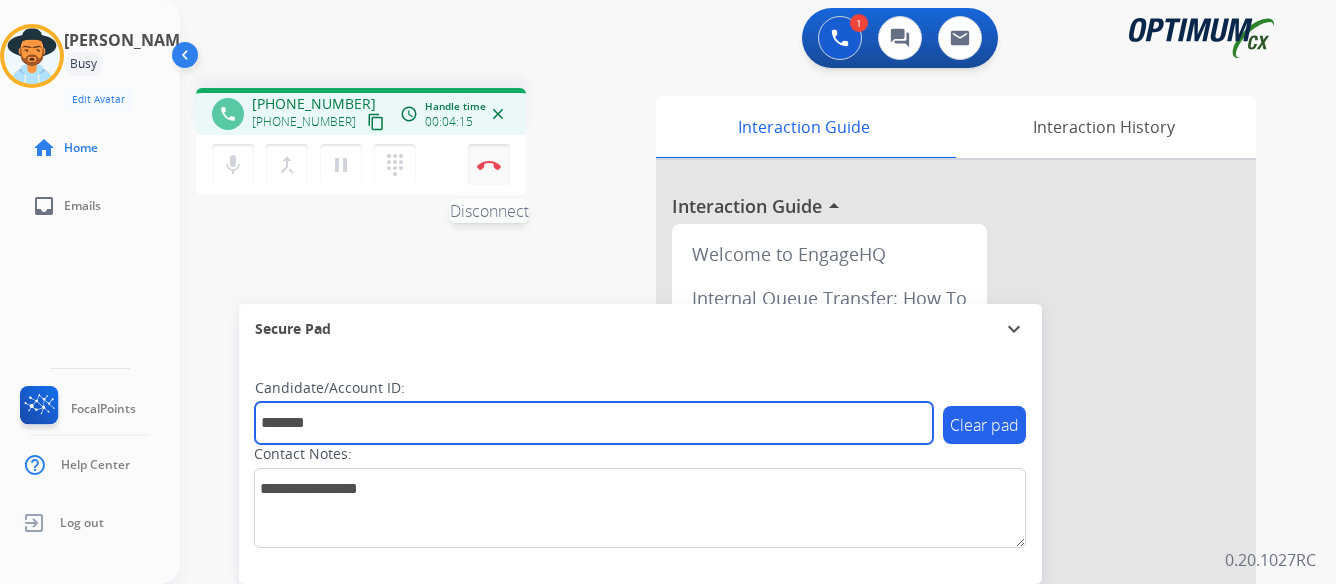 type on "*******" 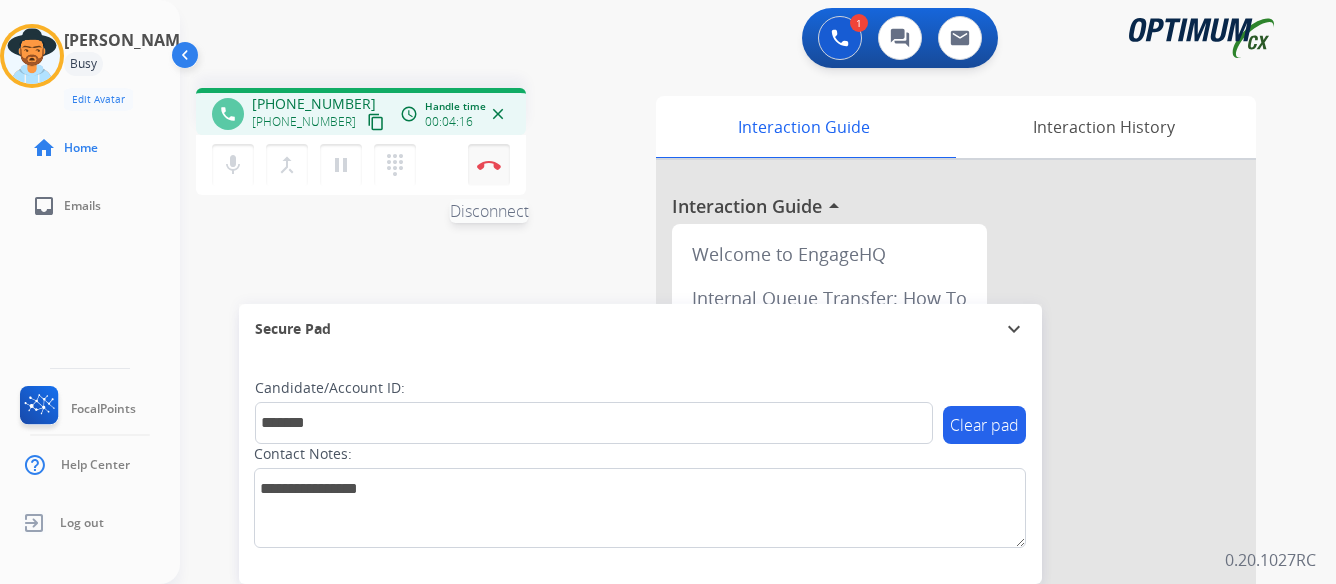 click at bounding box center (489, 165) 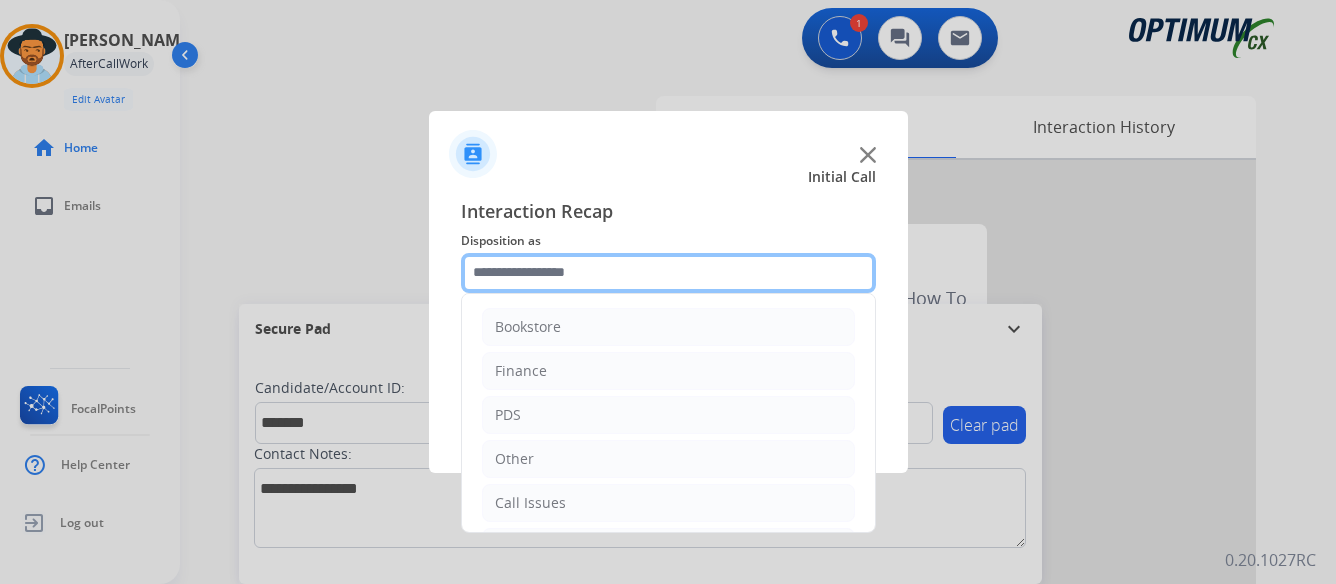 click 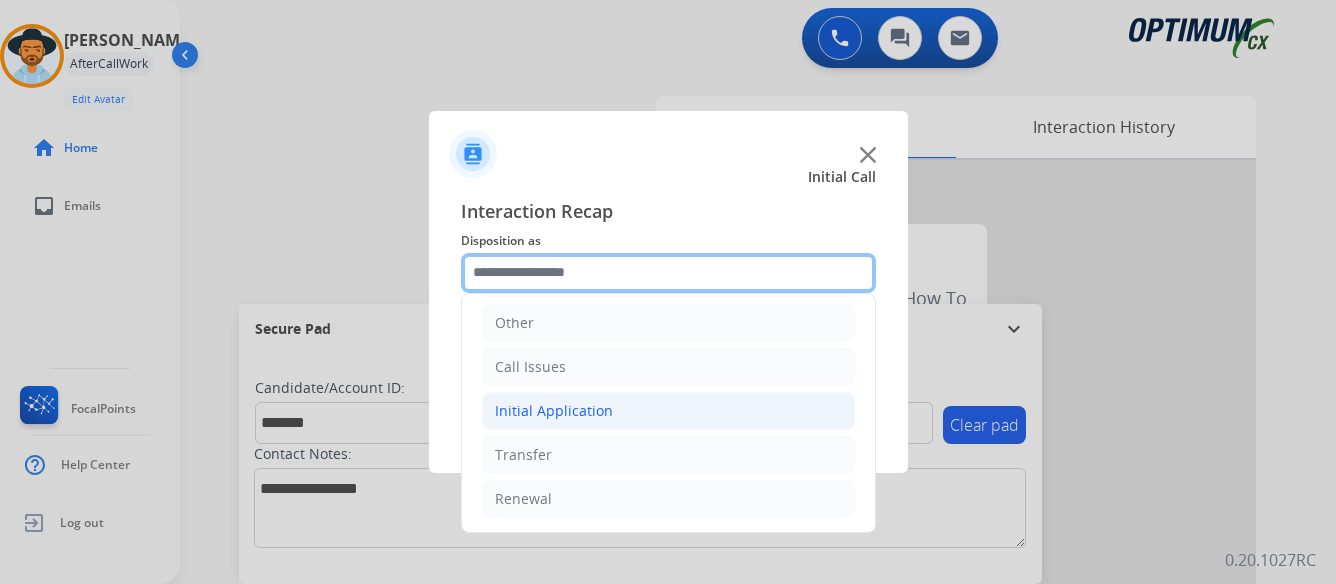 scroll, scrollTop: 36, scrollLeft: 0, axis: vertical 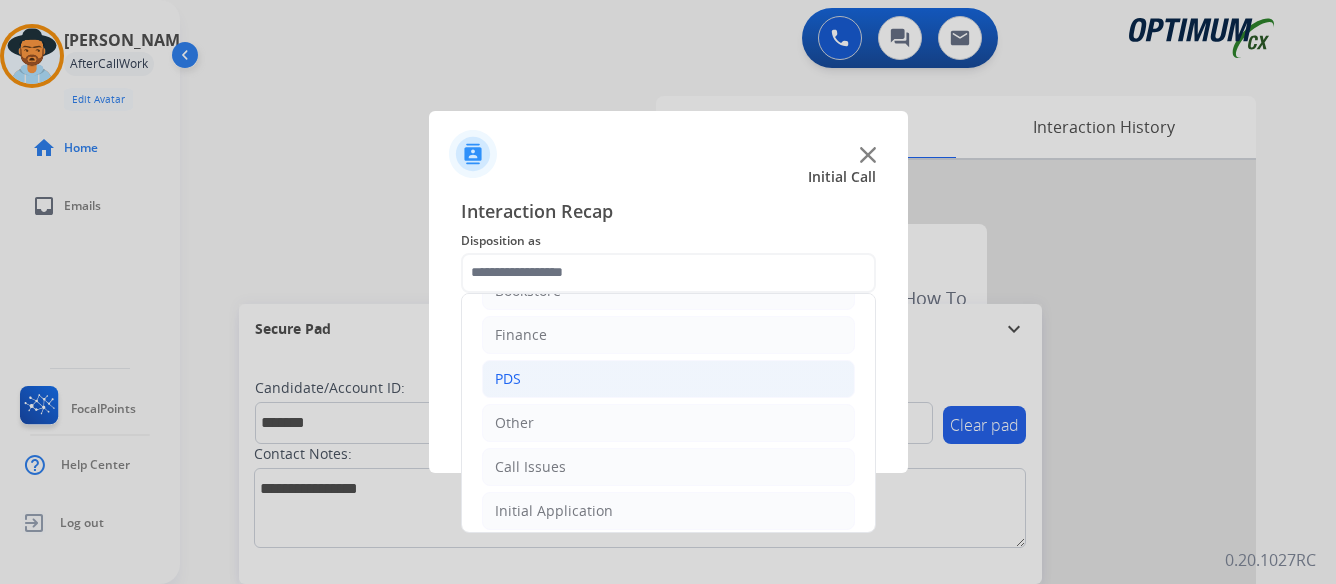 click on "PDS" 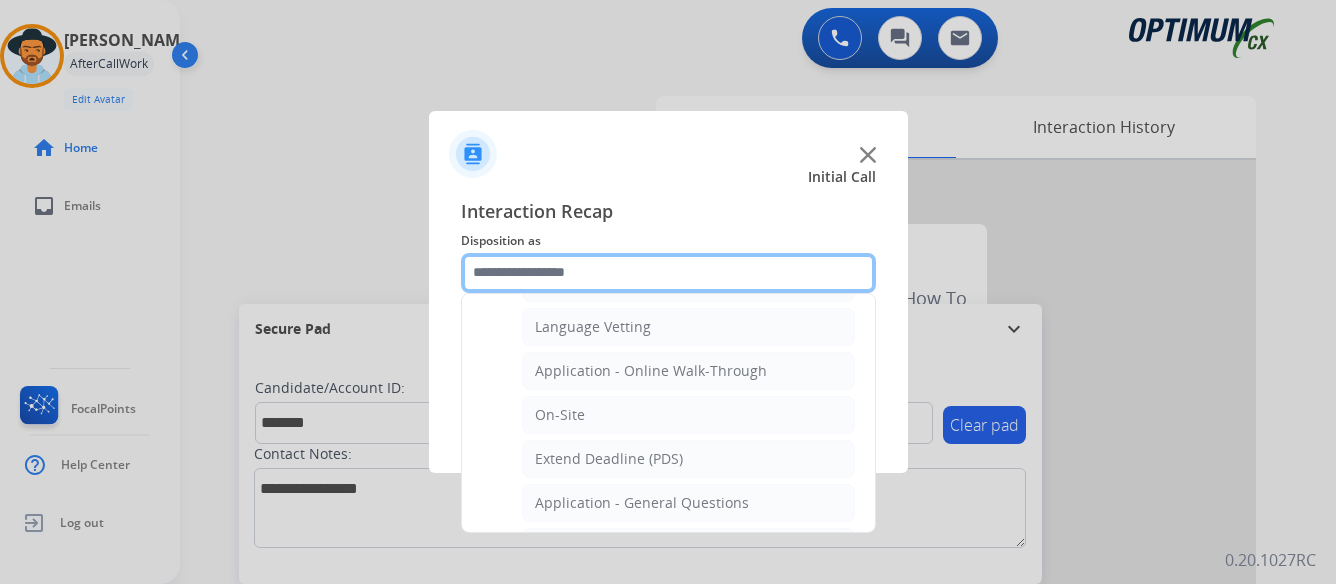 scroll, scrollTop: 536, scrollLeft: 0, axis: vertical 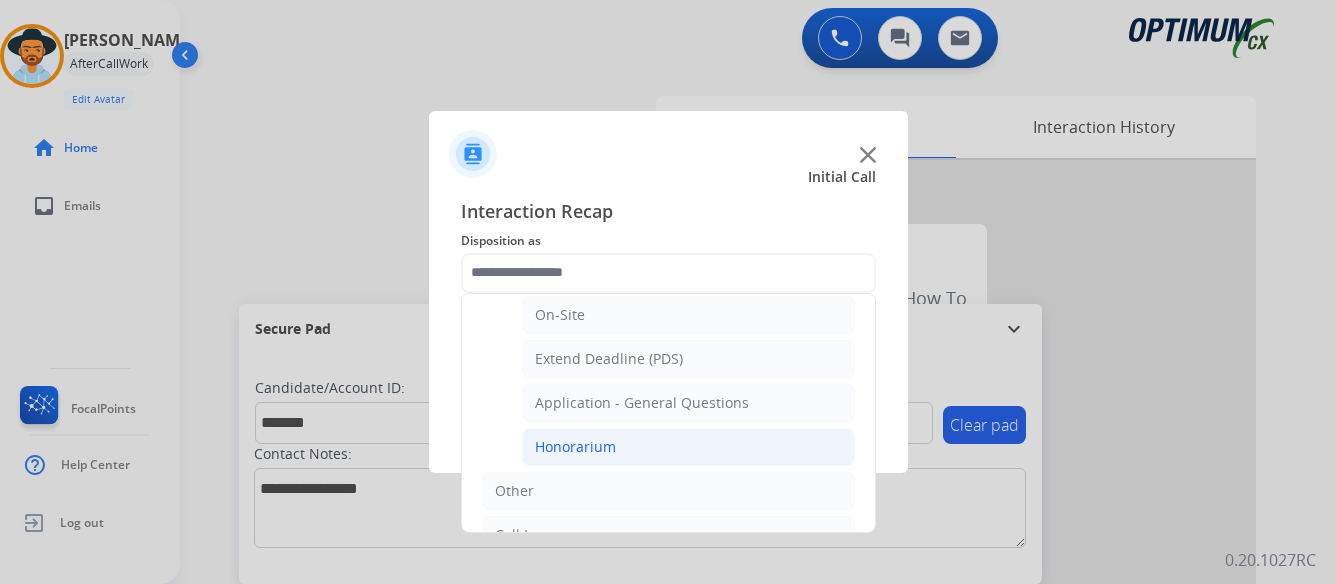 click on "Honorarium" 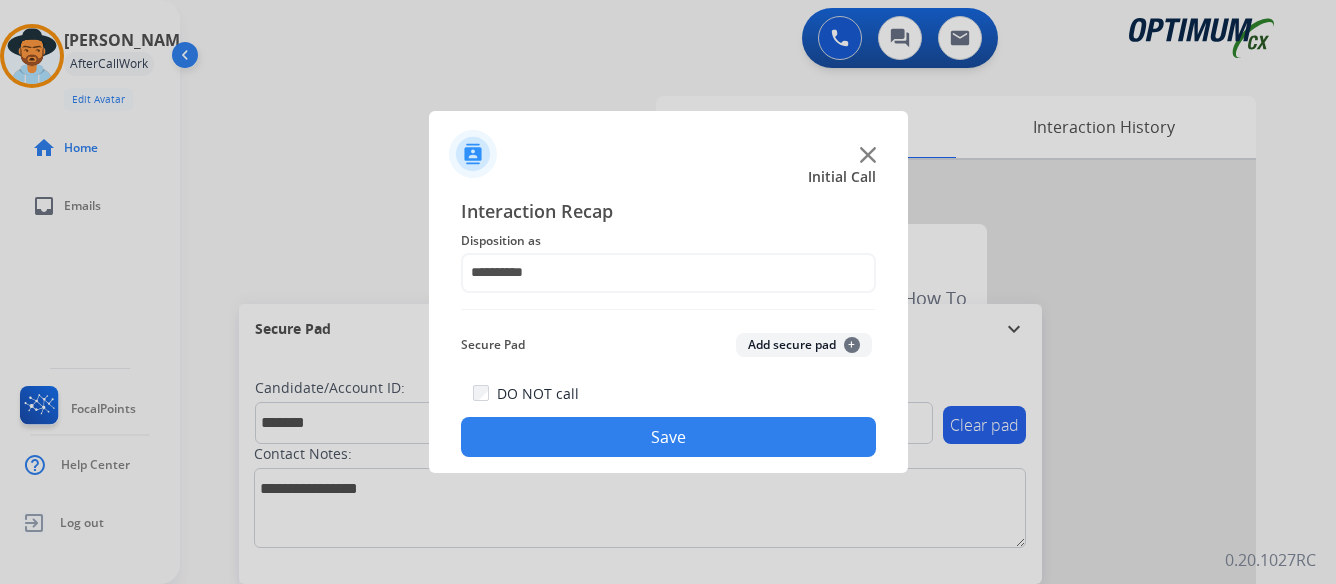 click on "Save" 